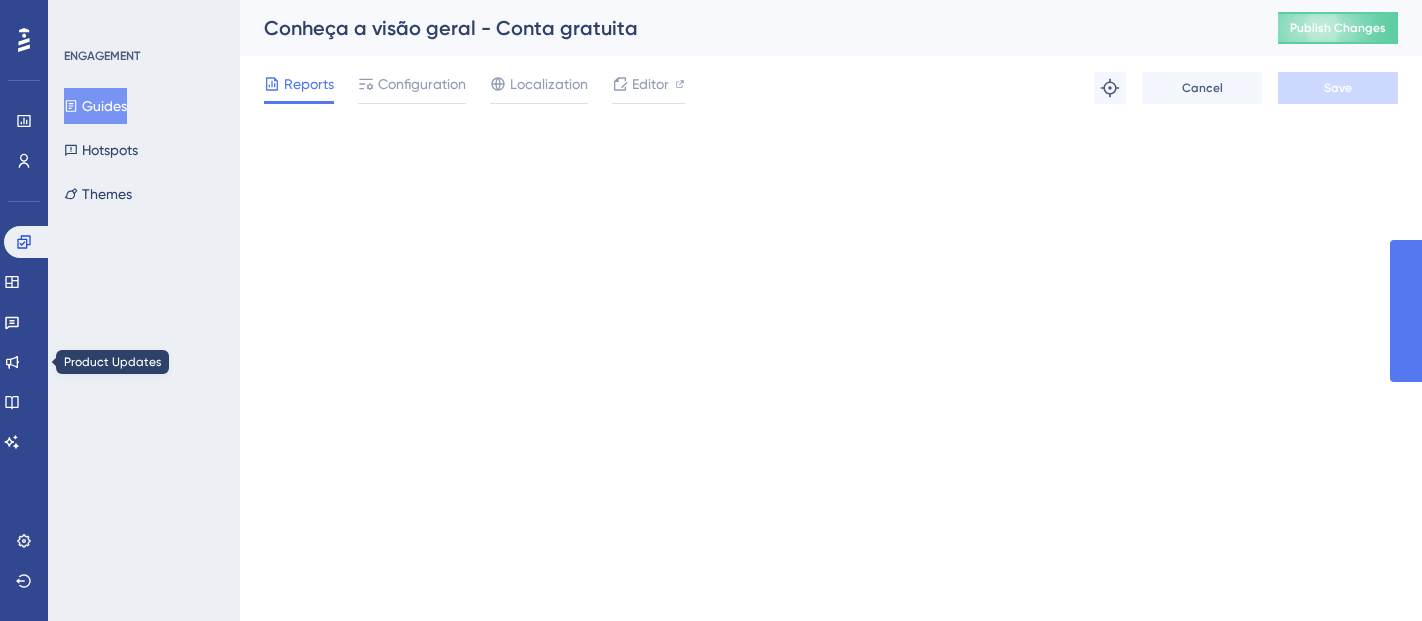 scroll, scrollTop: 0, scrollLeft: 0, axis: both 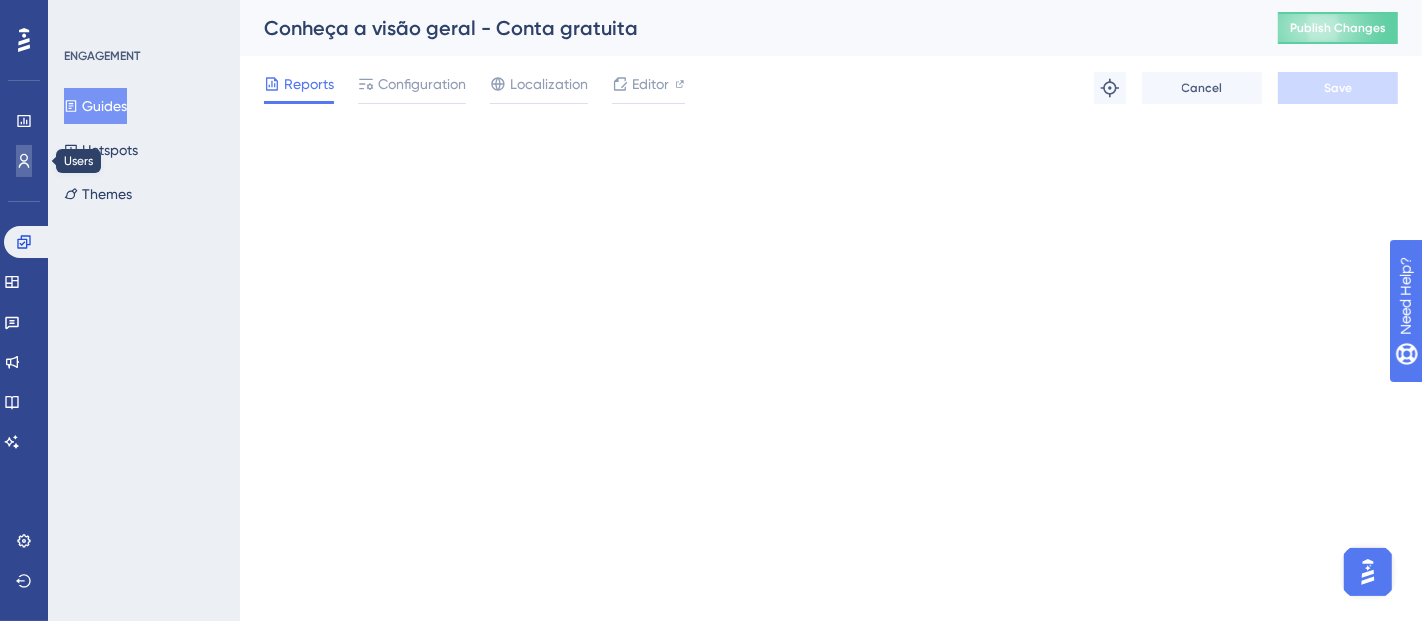 click at bounding box center [24, 161] 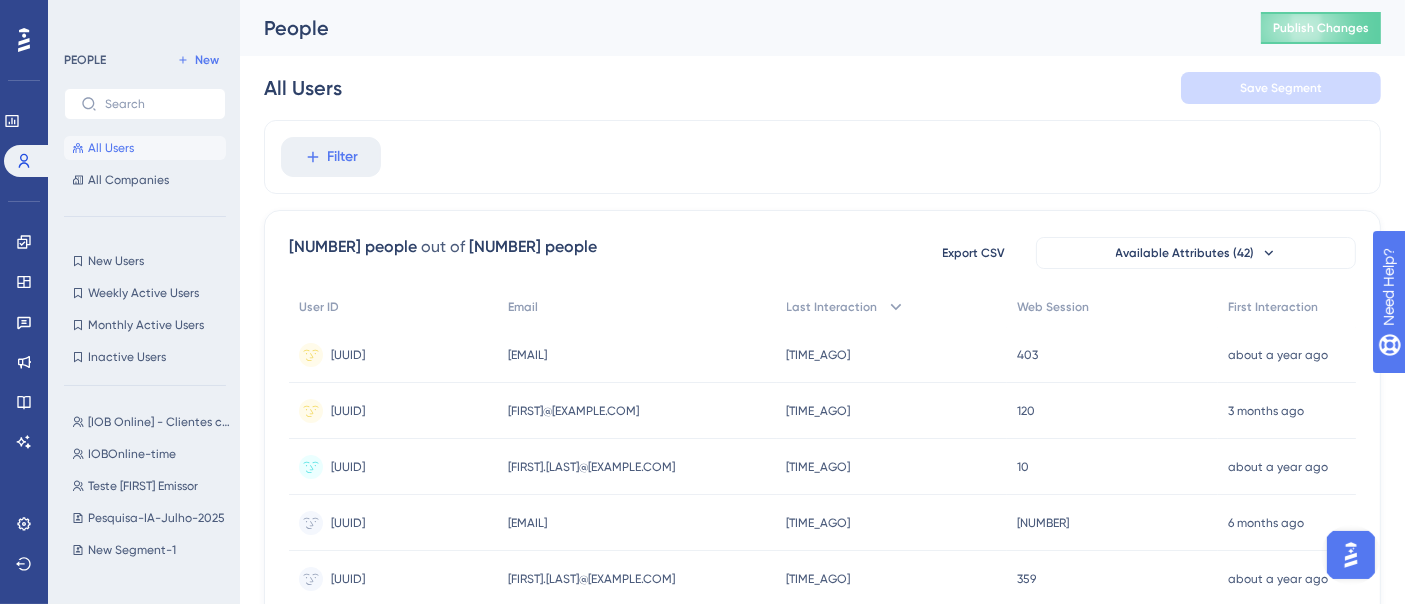 scroll, scrollTop: 0, scrollLeft: 0, axis: both 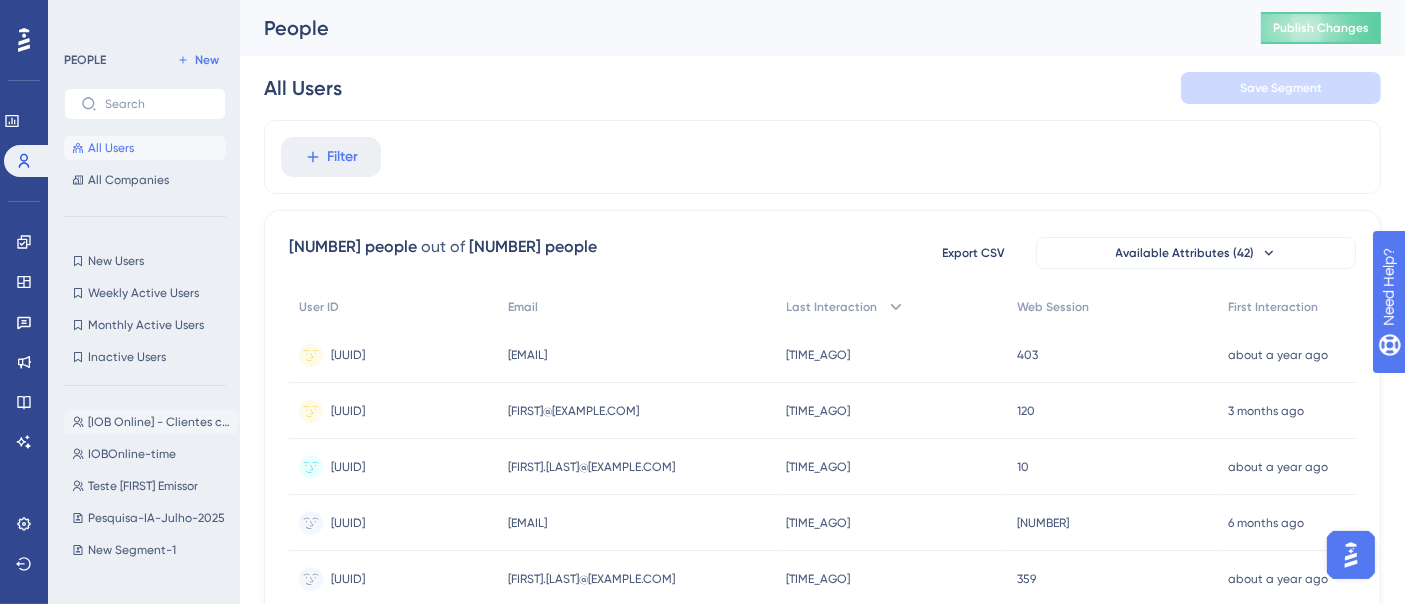 click on "[IOB Online] - Clientes com conta gratuita" at bounding box center [159, 422] 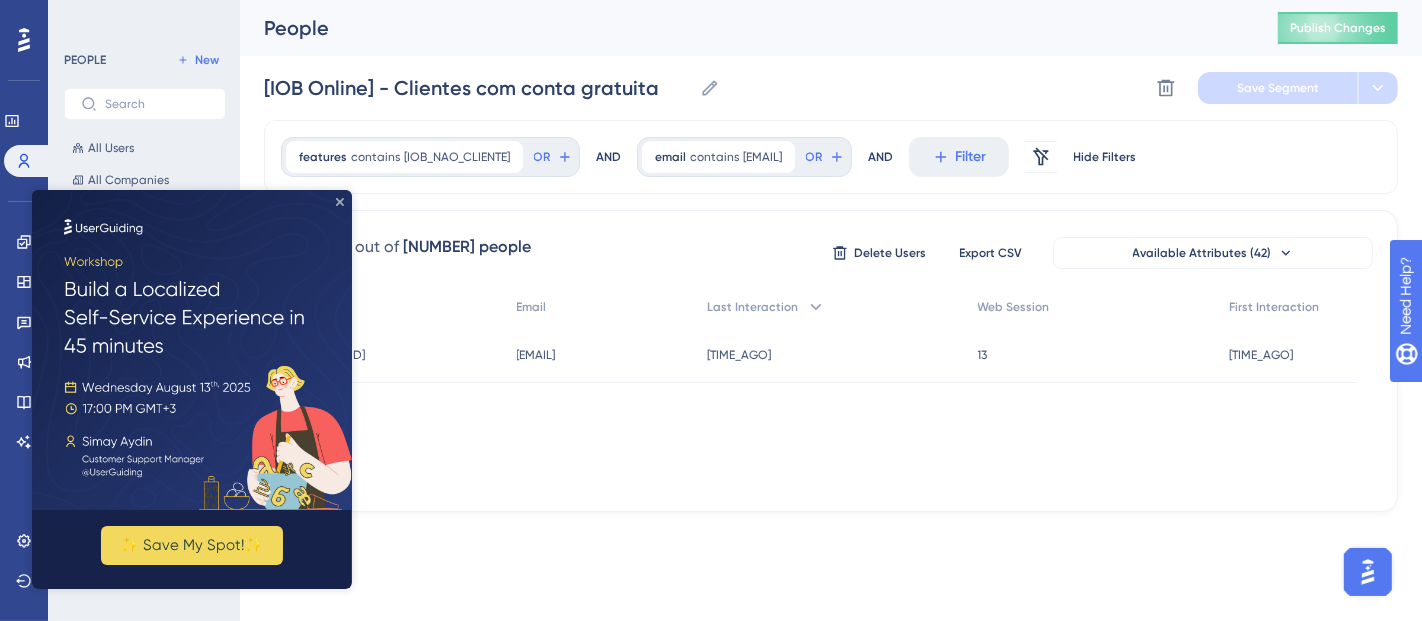 drag, startPoint x: 340, startPoint y: 202, endPoint x: 372, endPoint y: 393, distance: 193.66208 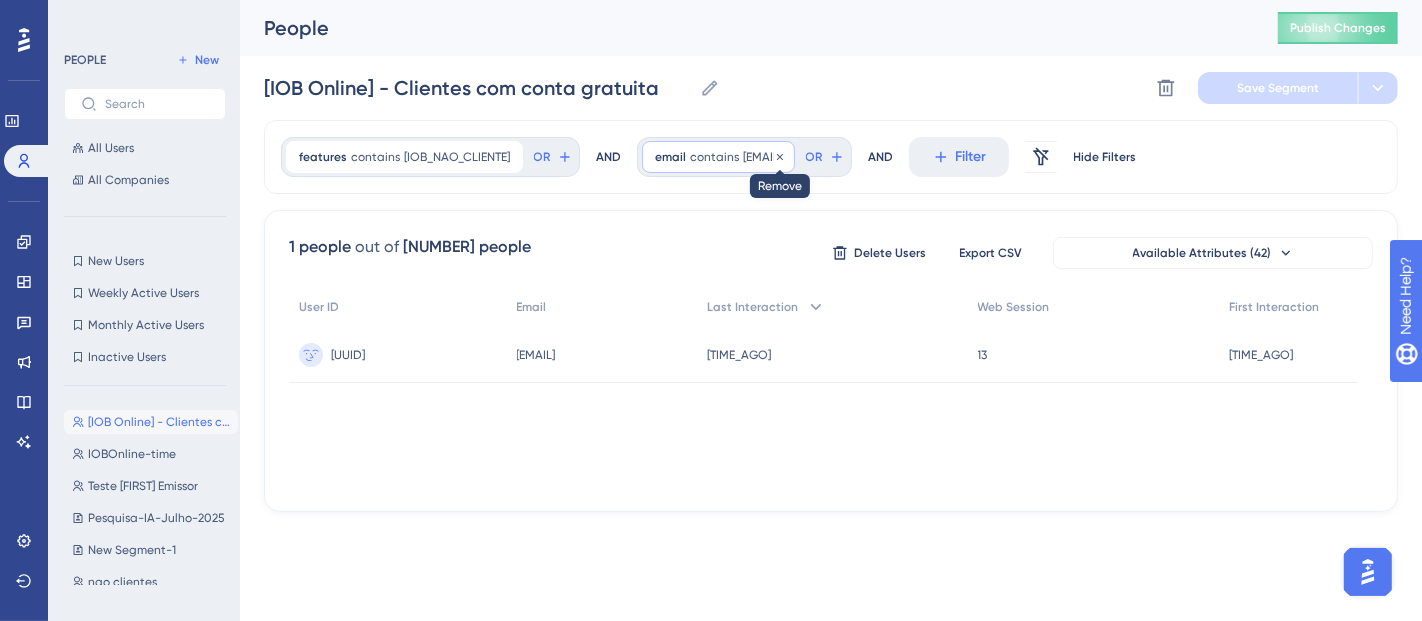click 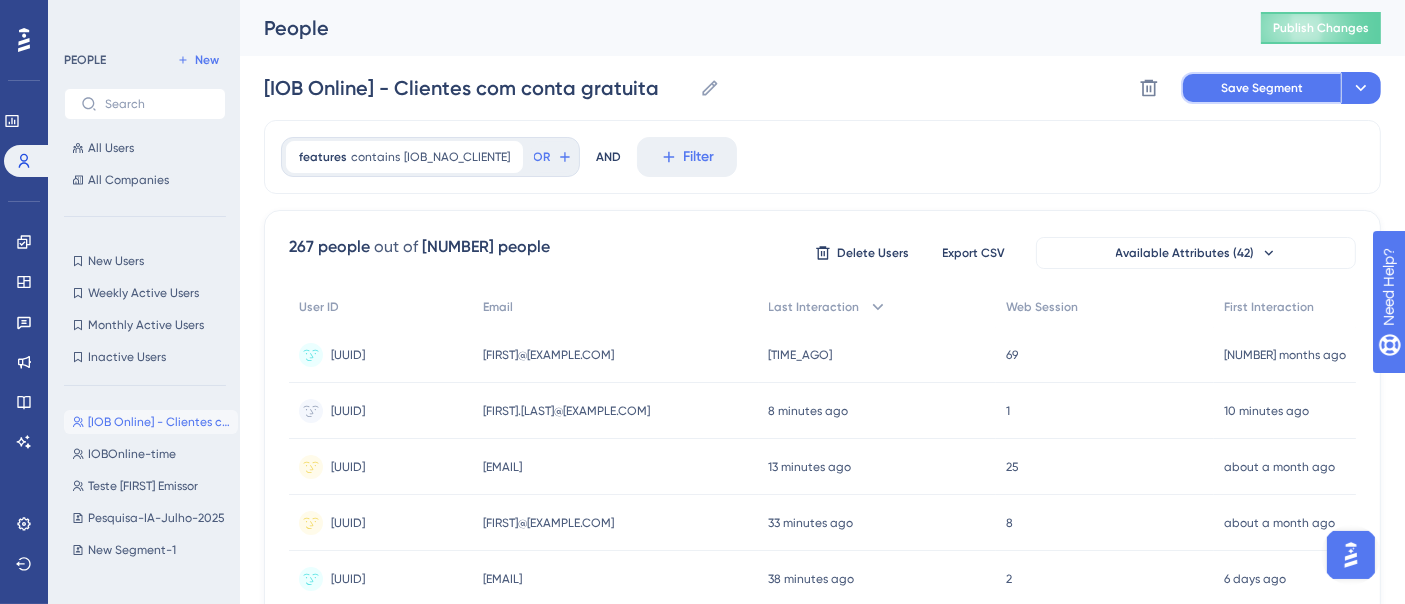 click on "Save Segment" at bounding box center [1262, 88] 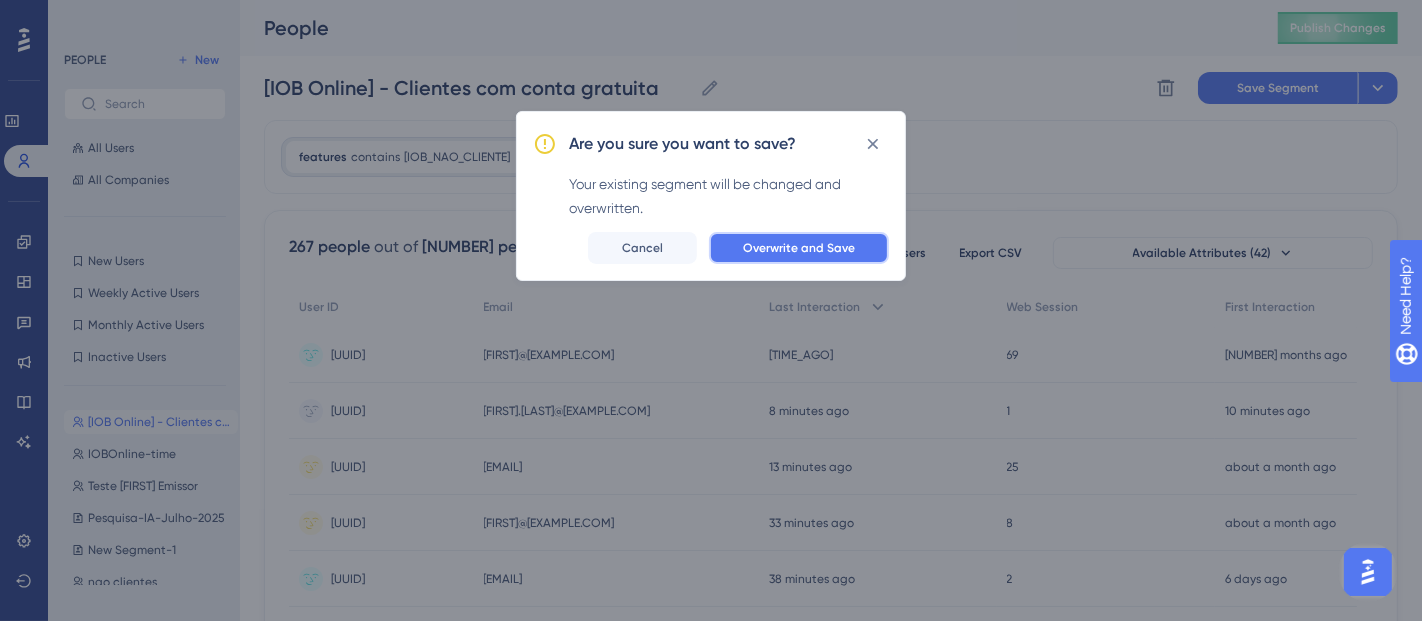 click on "Overwrite and Save" at bounding box center (799, 248) 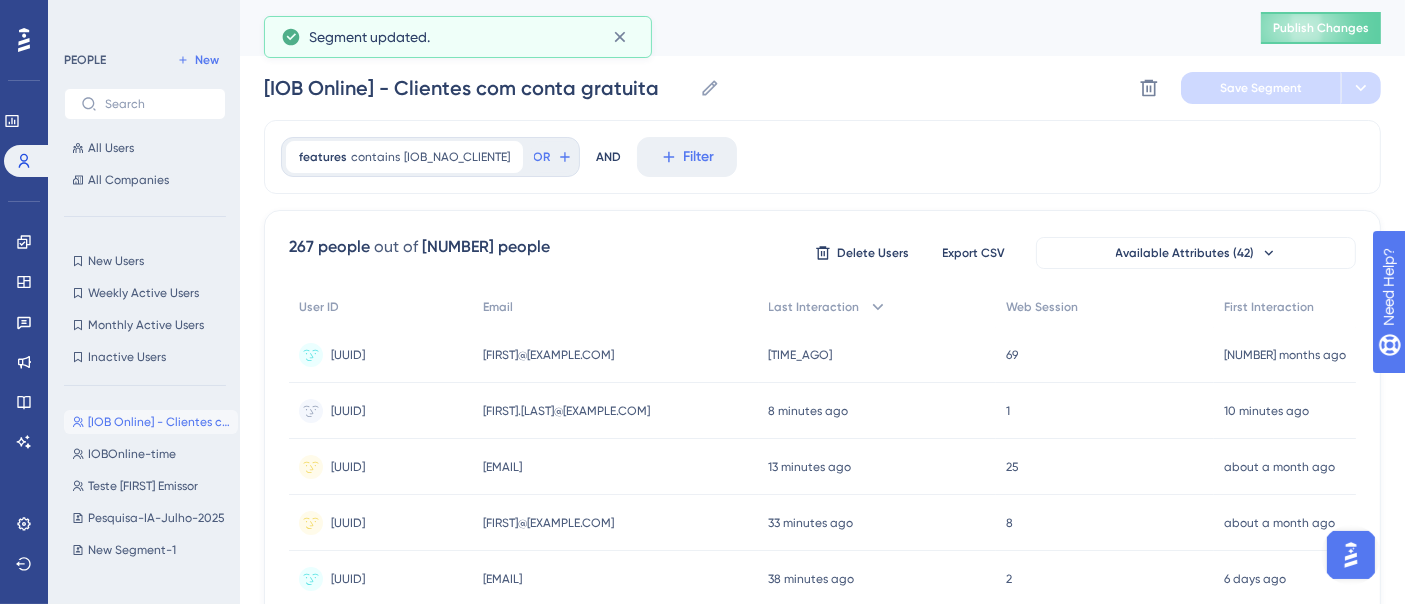 click on "features contains [IOB_NAO_CLIENTE] [IOB_NAO_CLIENTE] Remove OR AND Filter" at bounding box center [822, 157] 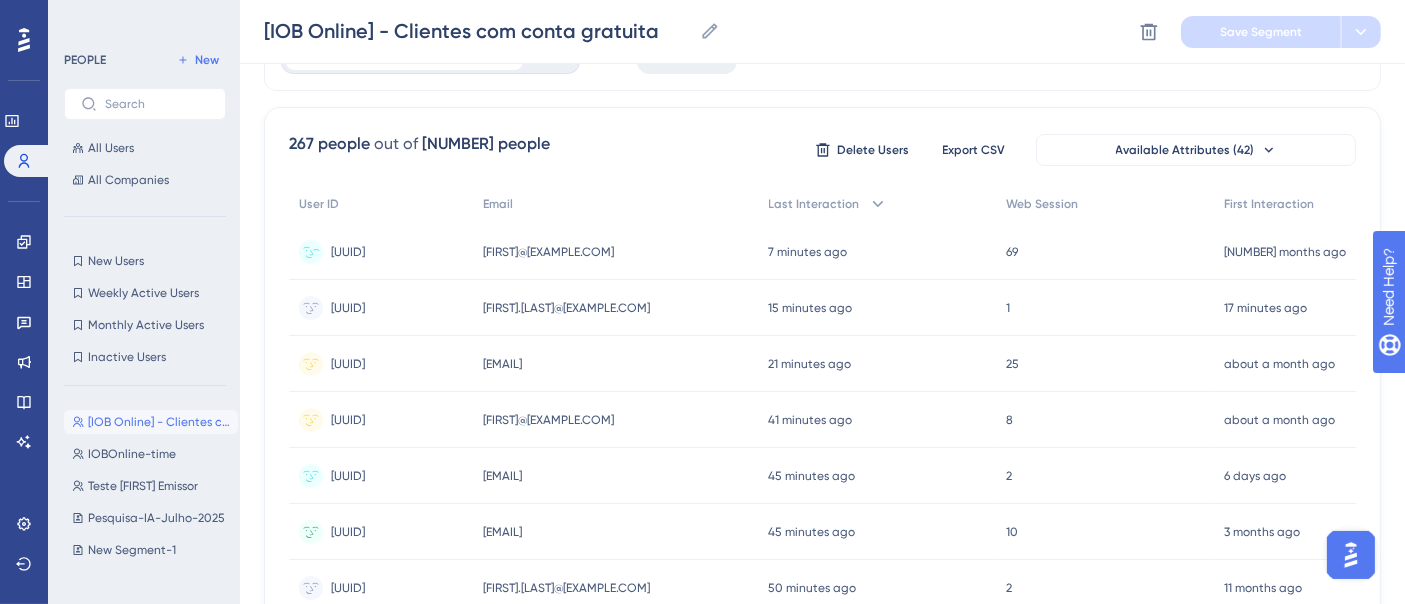scroll, scrollTop: 0, scrollLeft: 0, axis: both 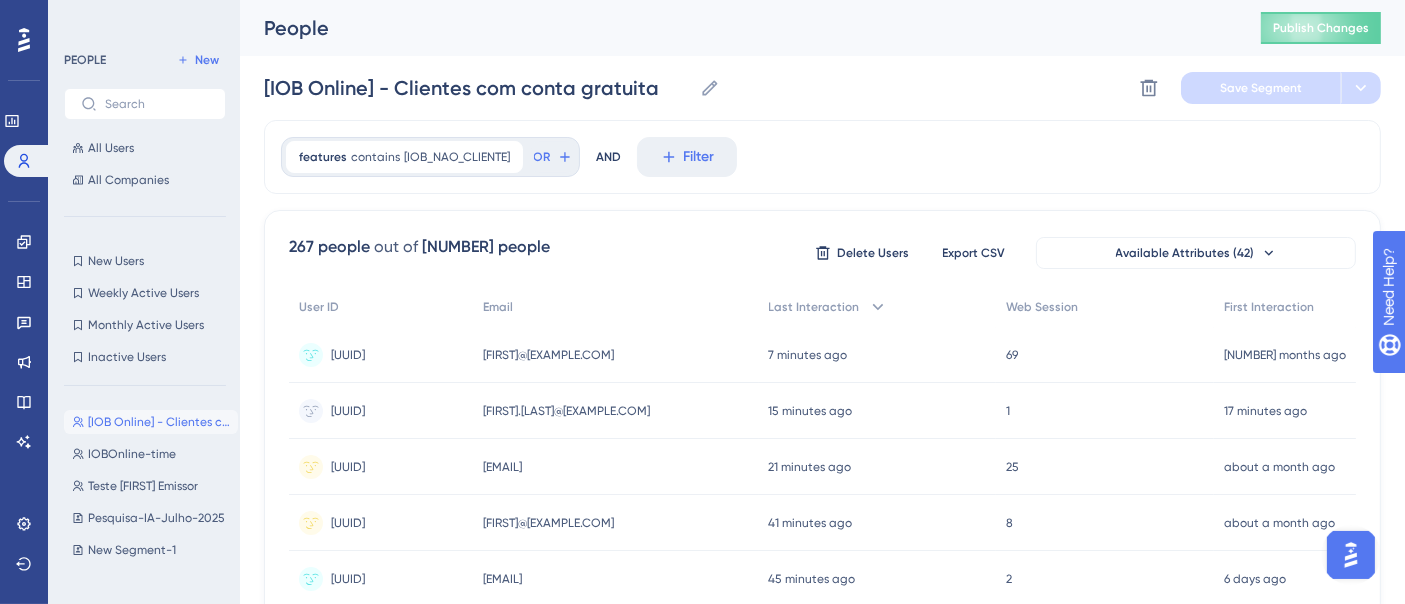 click on "[IOB Online] - Clientes com conta gratuita [IOB Online] - Clientes com conta gratuita Delete Segment Save Segment" at bounding box center [822, 88] 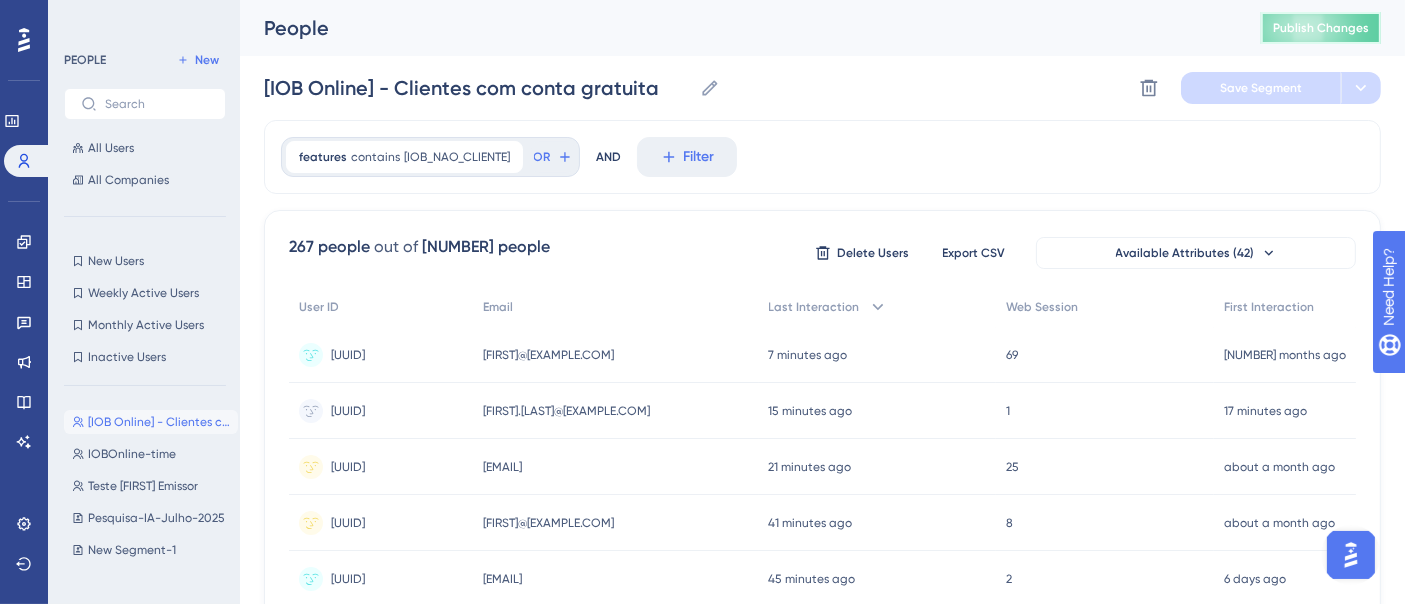 click on "Publish Changes" at bounding box center [1321, 28] 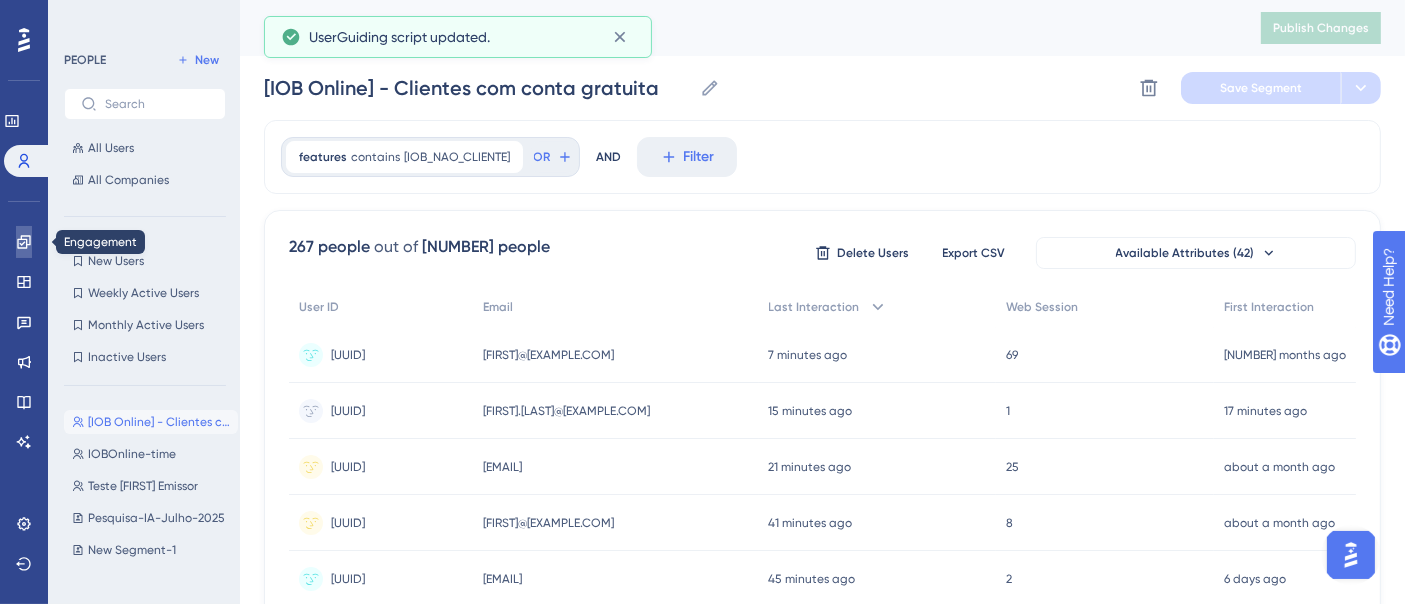 click 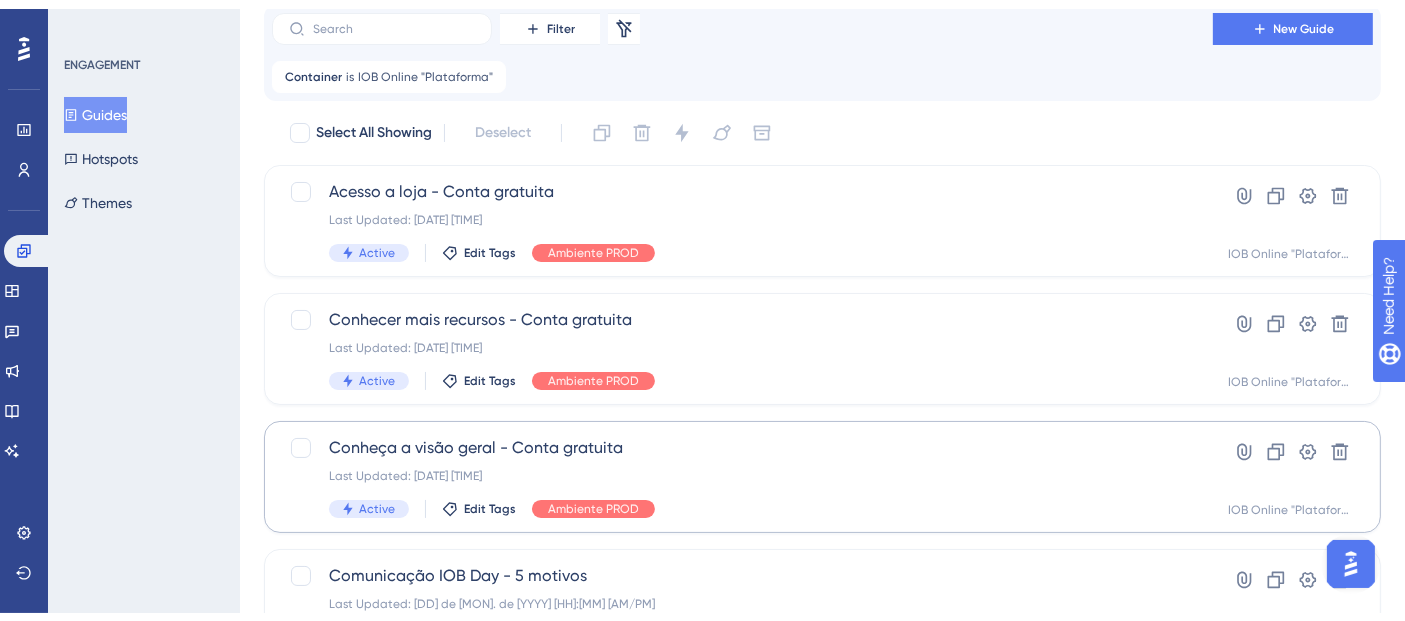 scroll, scrollTop: 111, scrollLeft: 0, axis: vertical 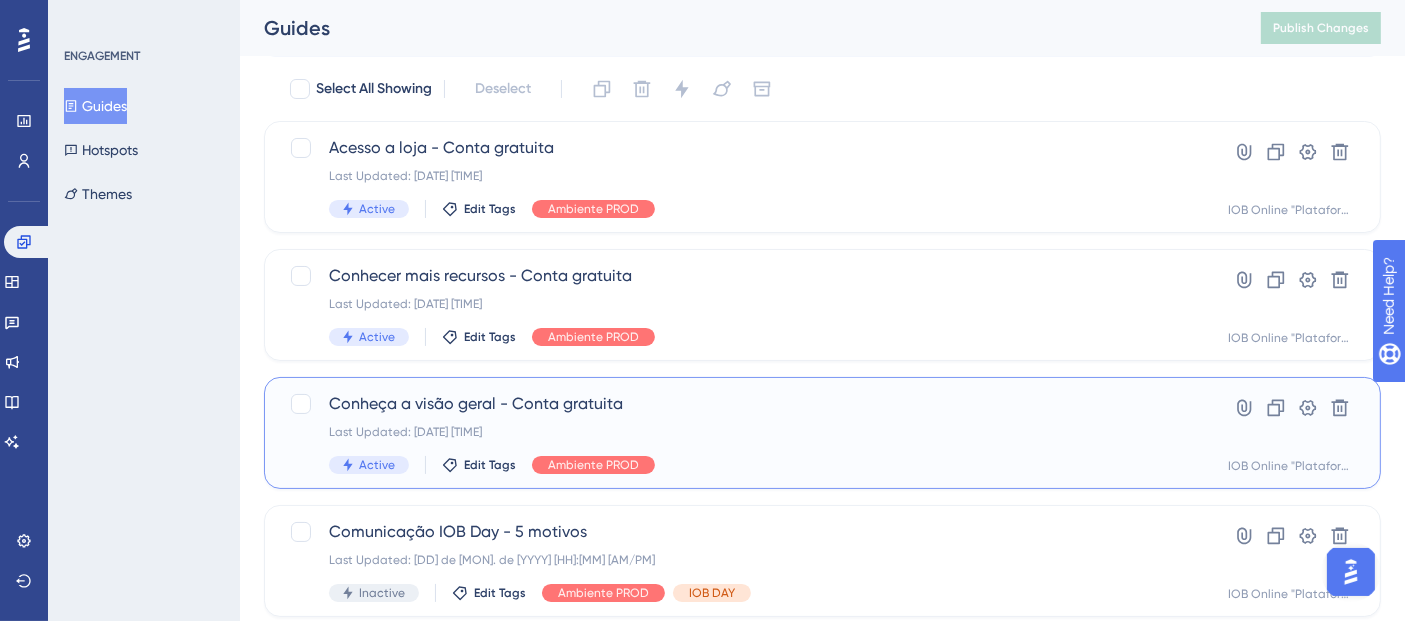 click on "Last Updated: [DATE] [TIME]" at bounding box center (742, 432) 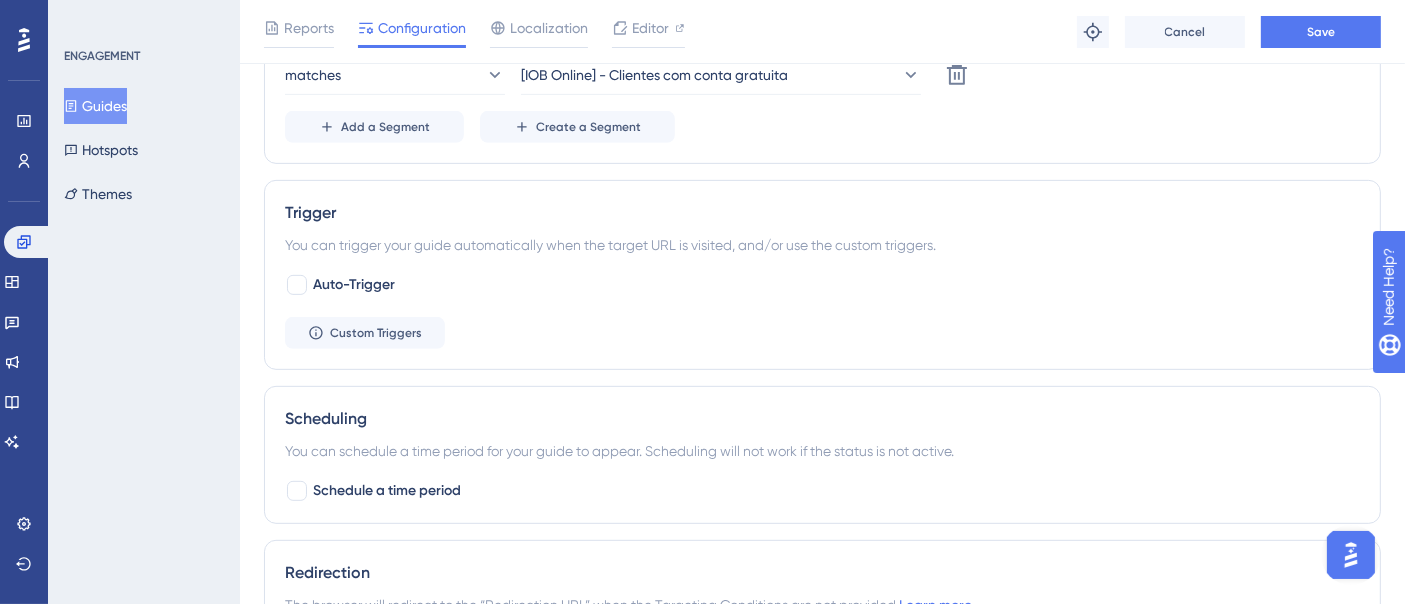 scroll, scrollTop: 888, scrollLeft: 0, axis: vertical 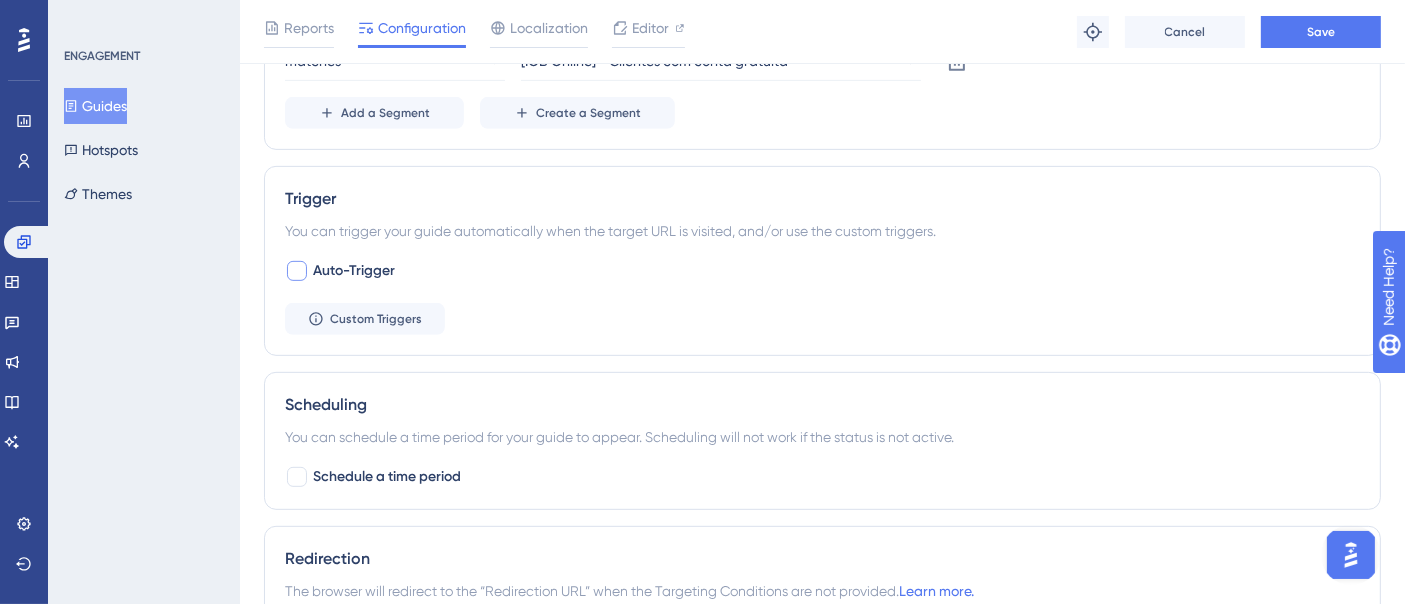 type on "[URL]" 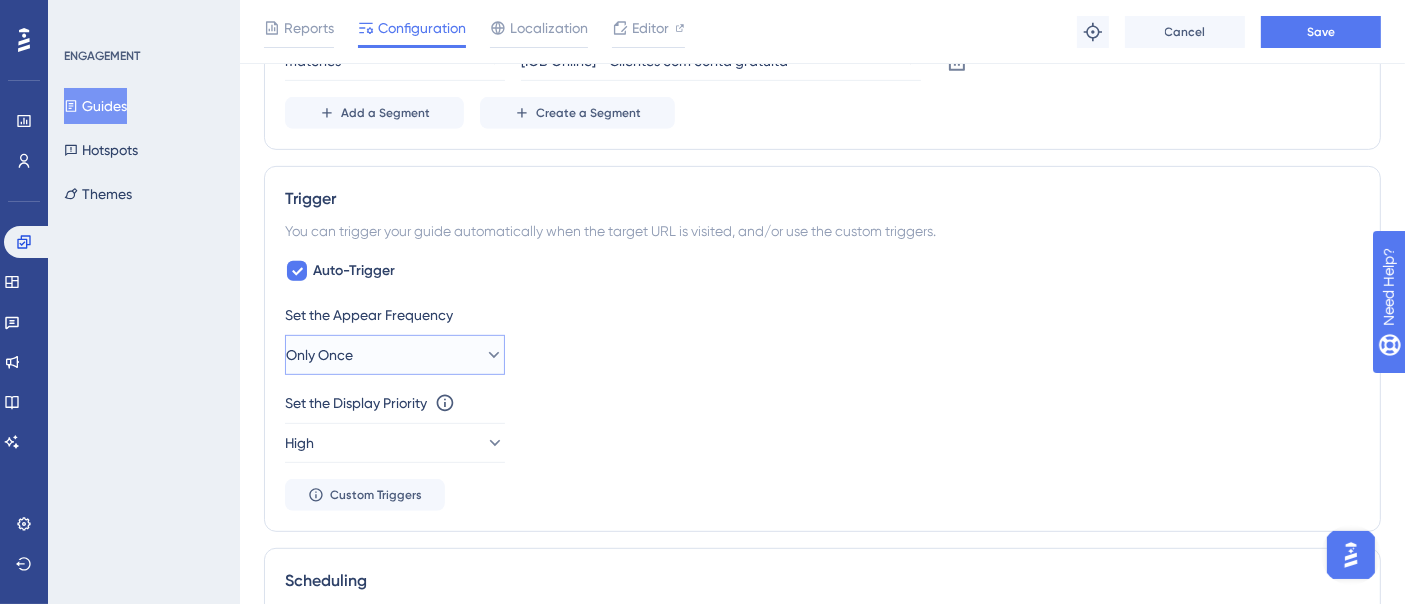 click on "Only Once" at bounding box center (395, 355) 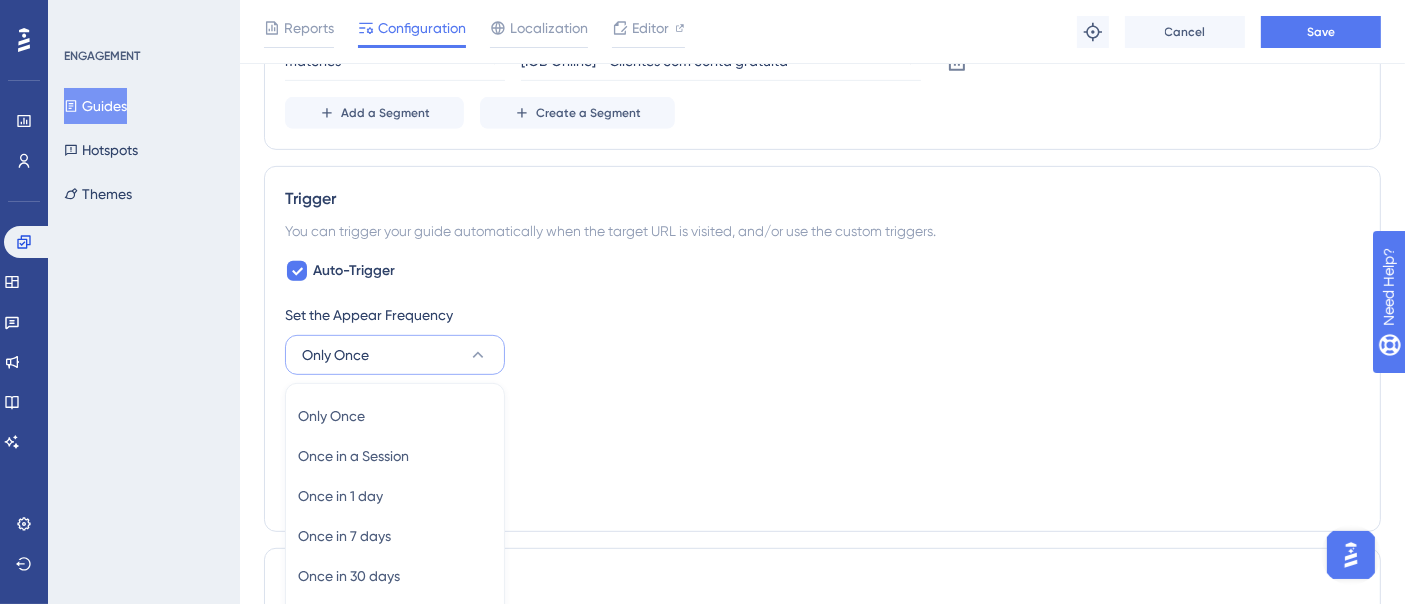 scroll, scrollTop: 1117, scrollLeft: 0, axis: vertical 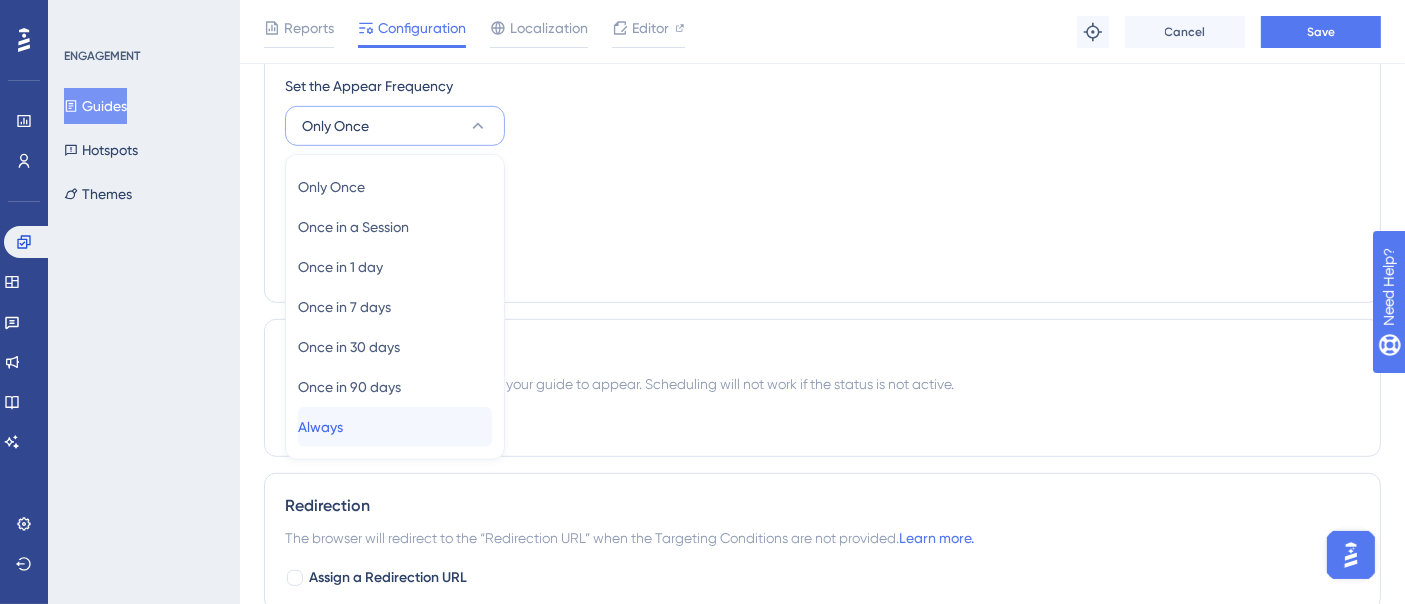 click on "Always Always" at bounding box center [395, 427] 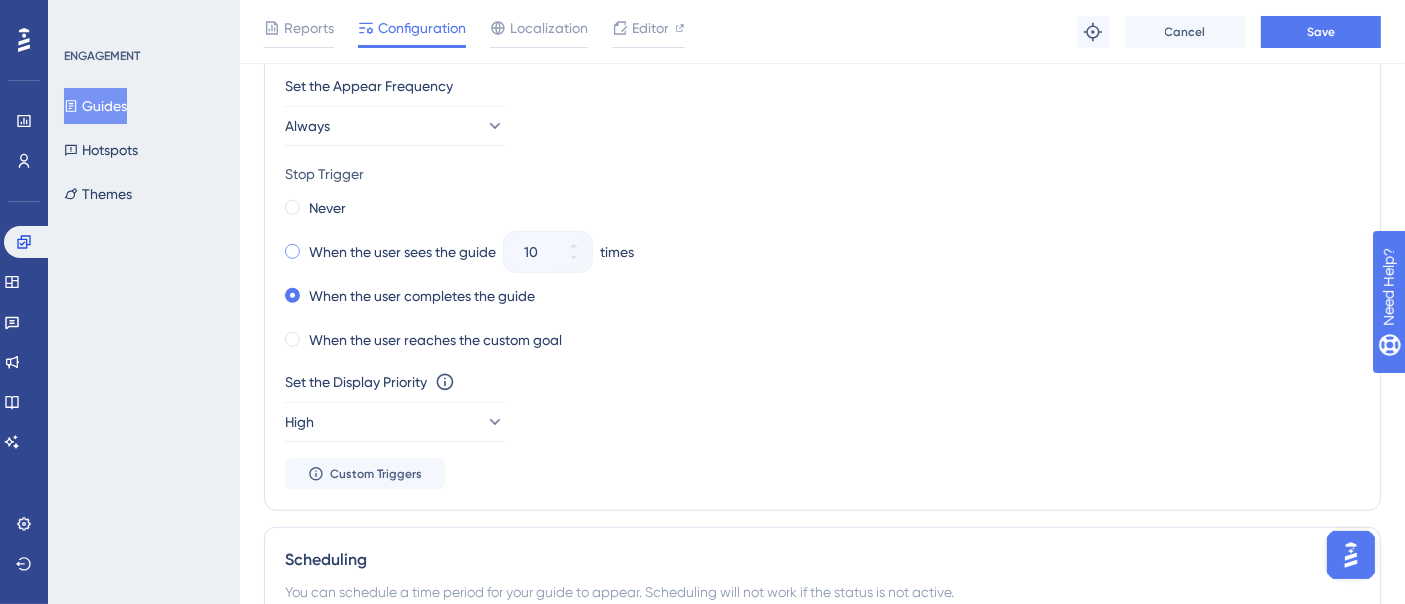 click on "When the user sees the guide" at bounding box center (402, 252) 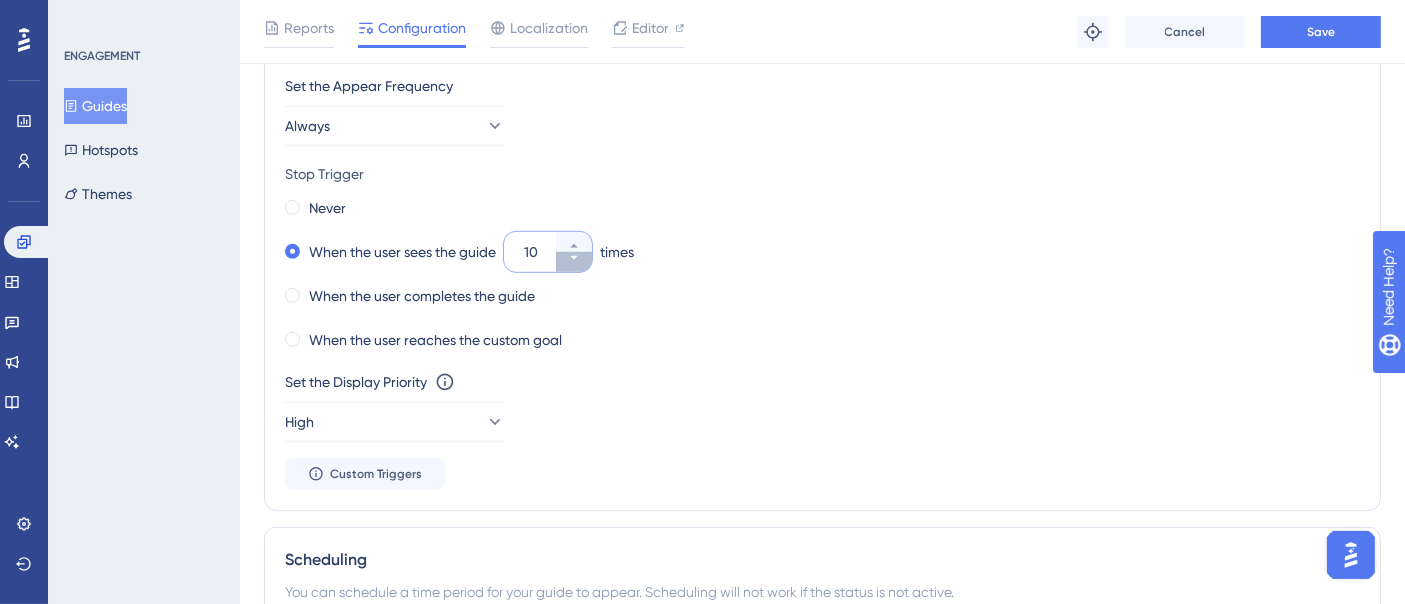 click 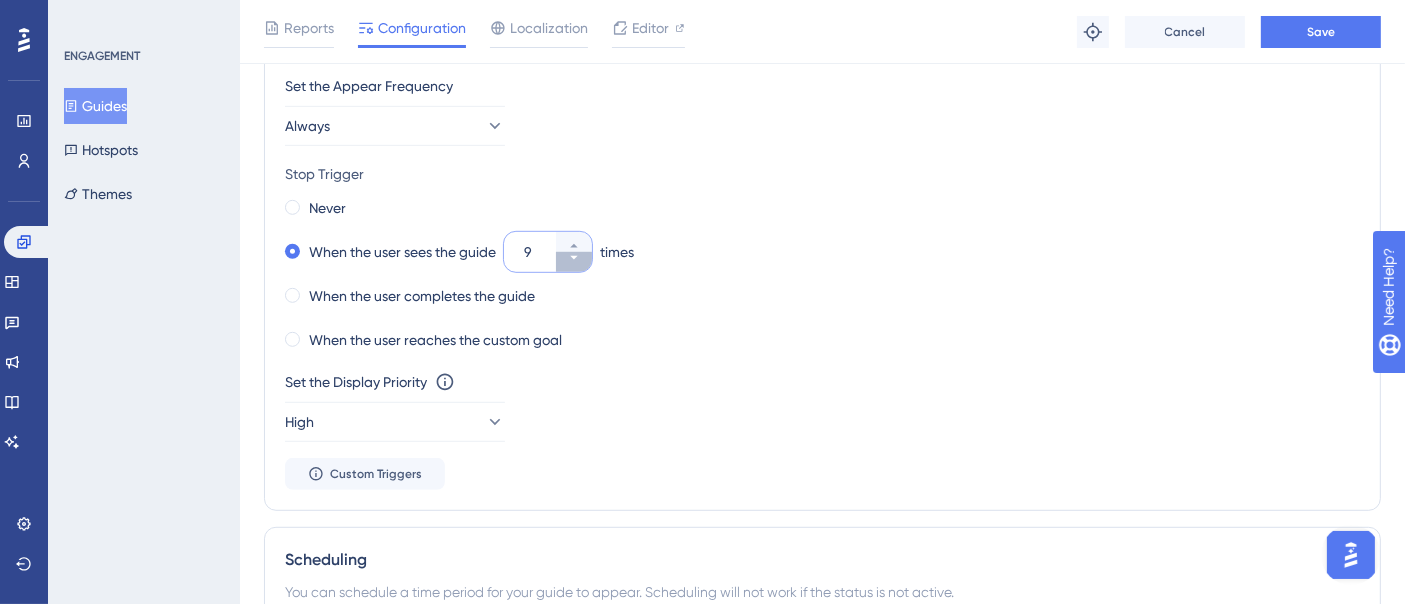 click 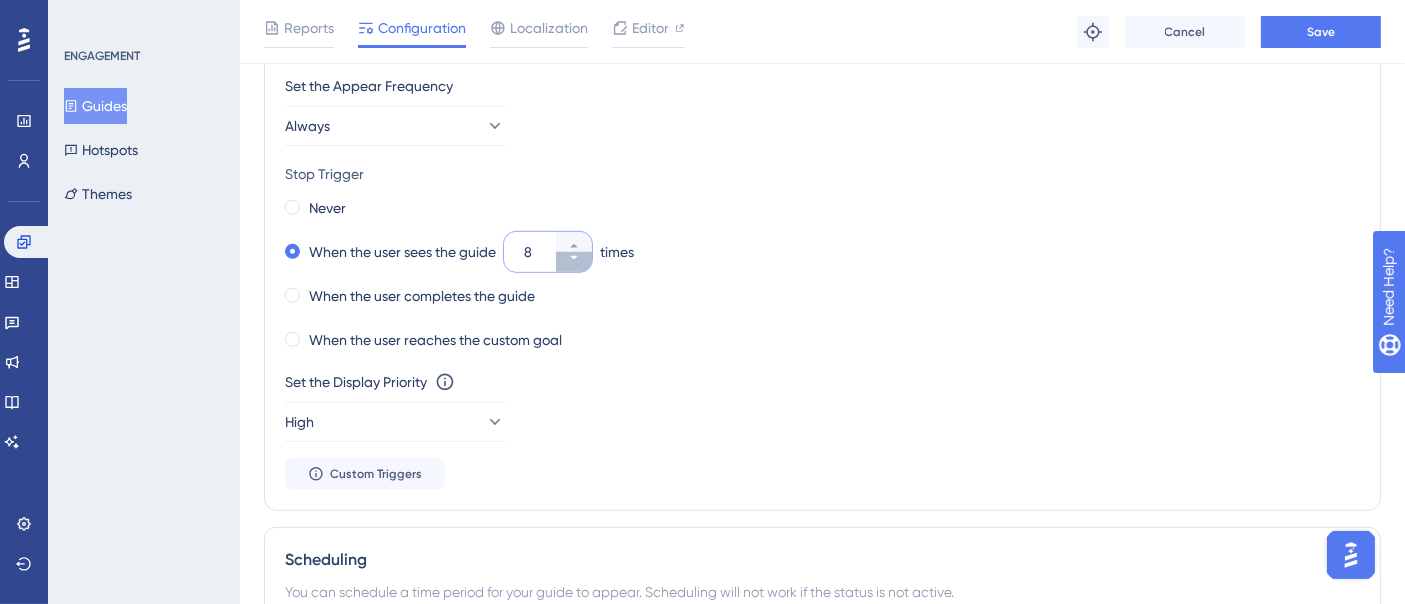 click 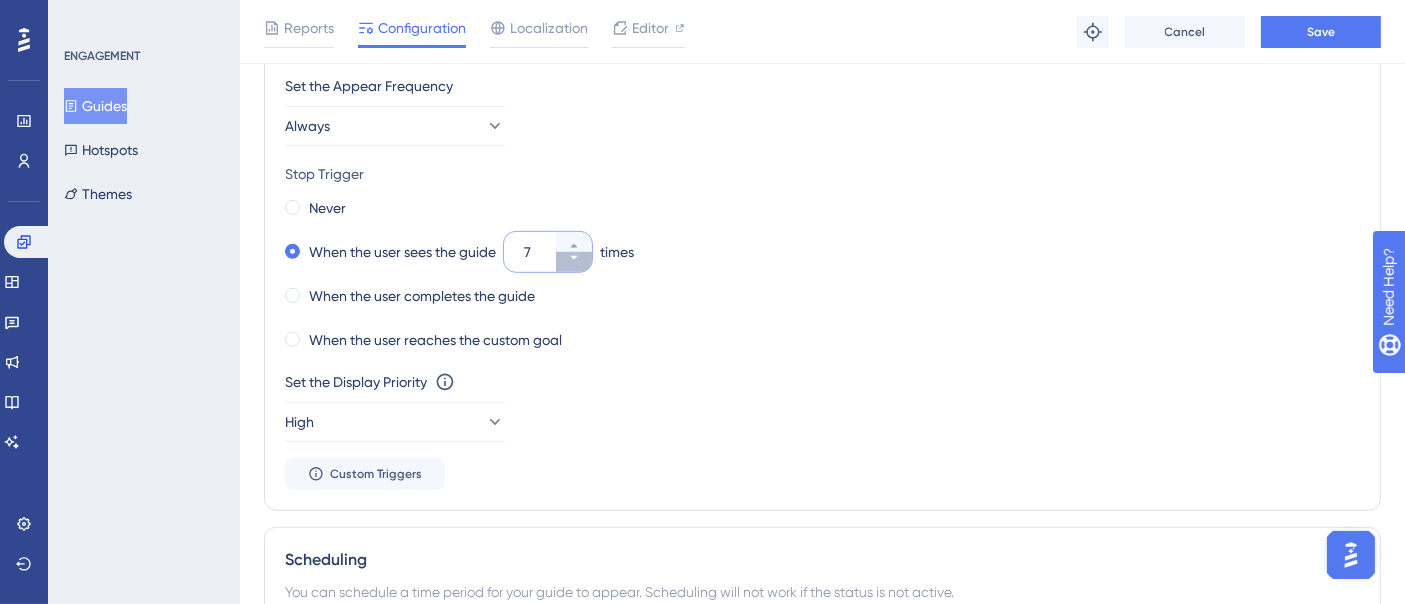 click 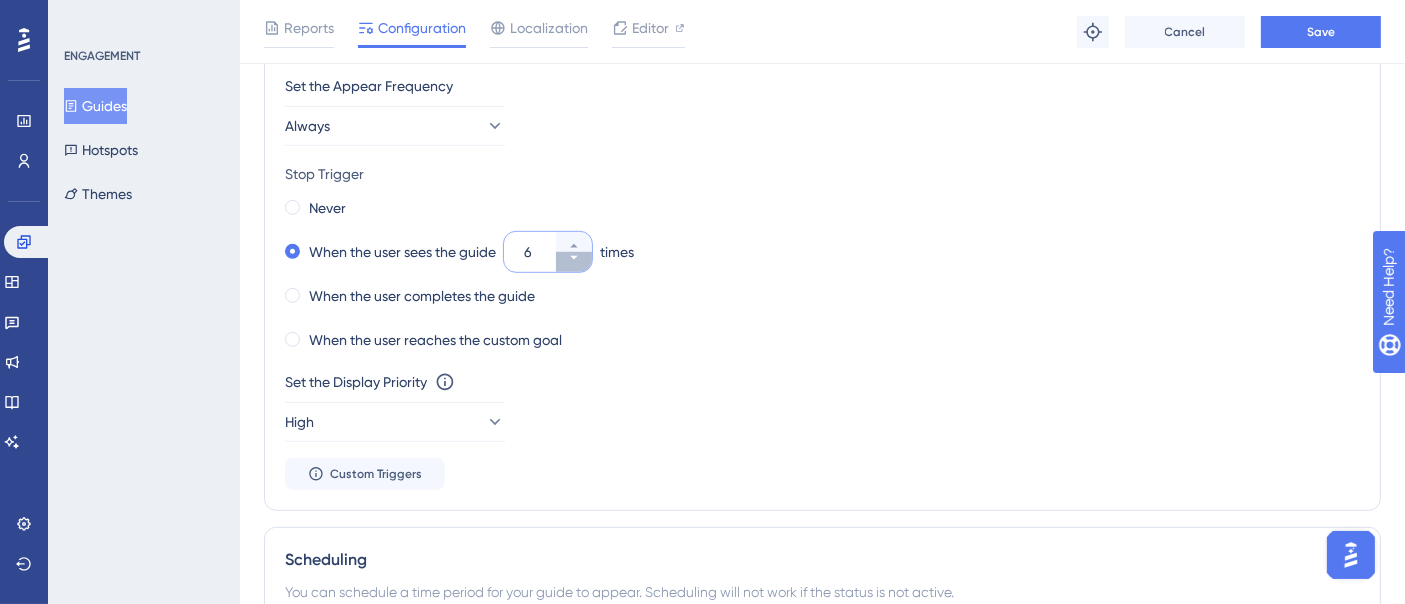 click 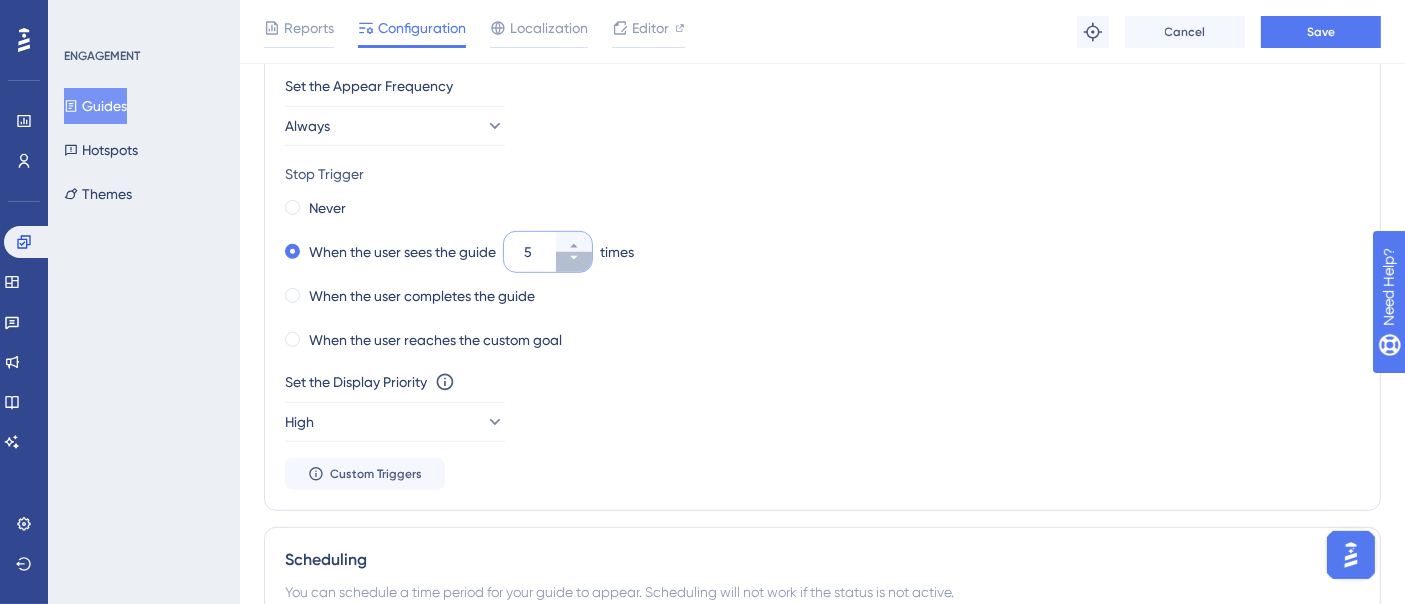 click 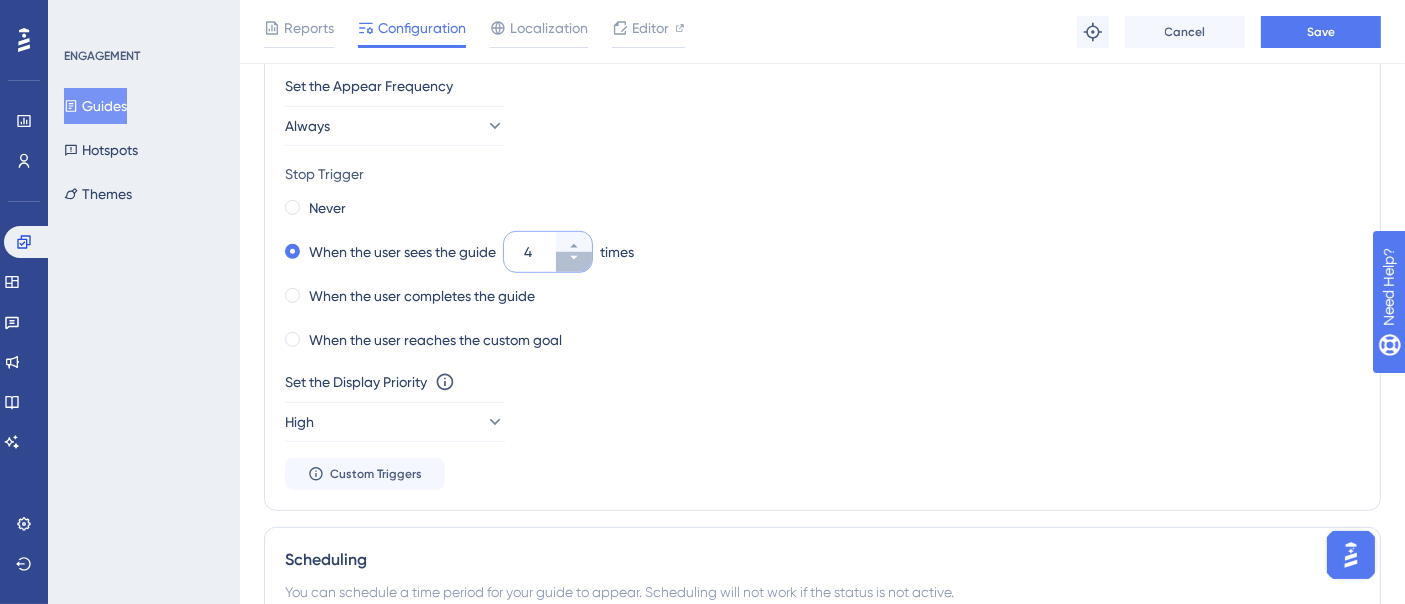 click 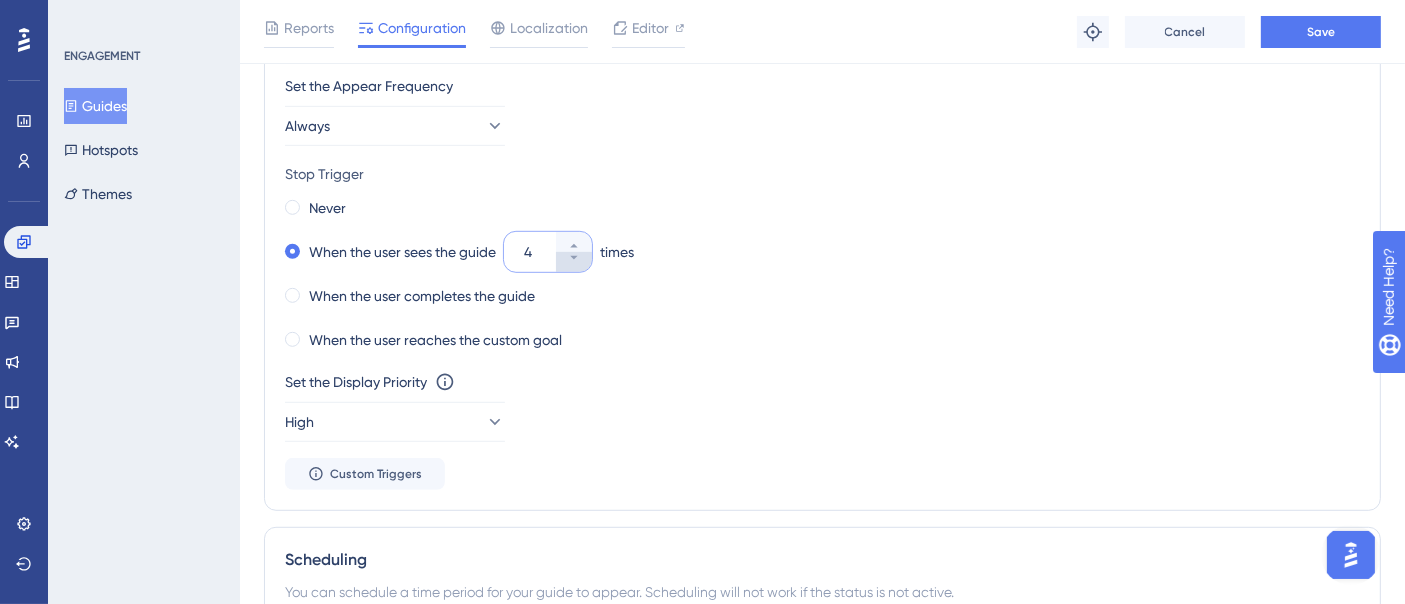 type on "3" 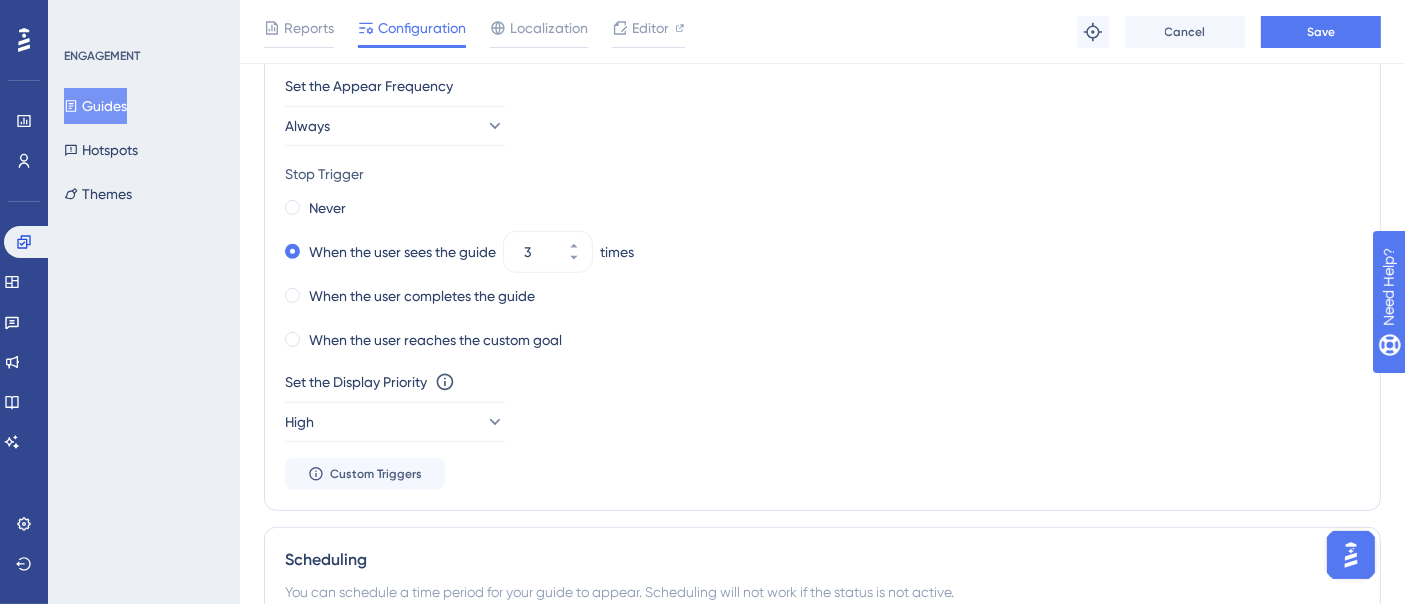 click on "When the user completes the guide" at bounding box center (822, 296) 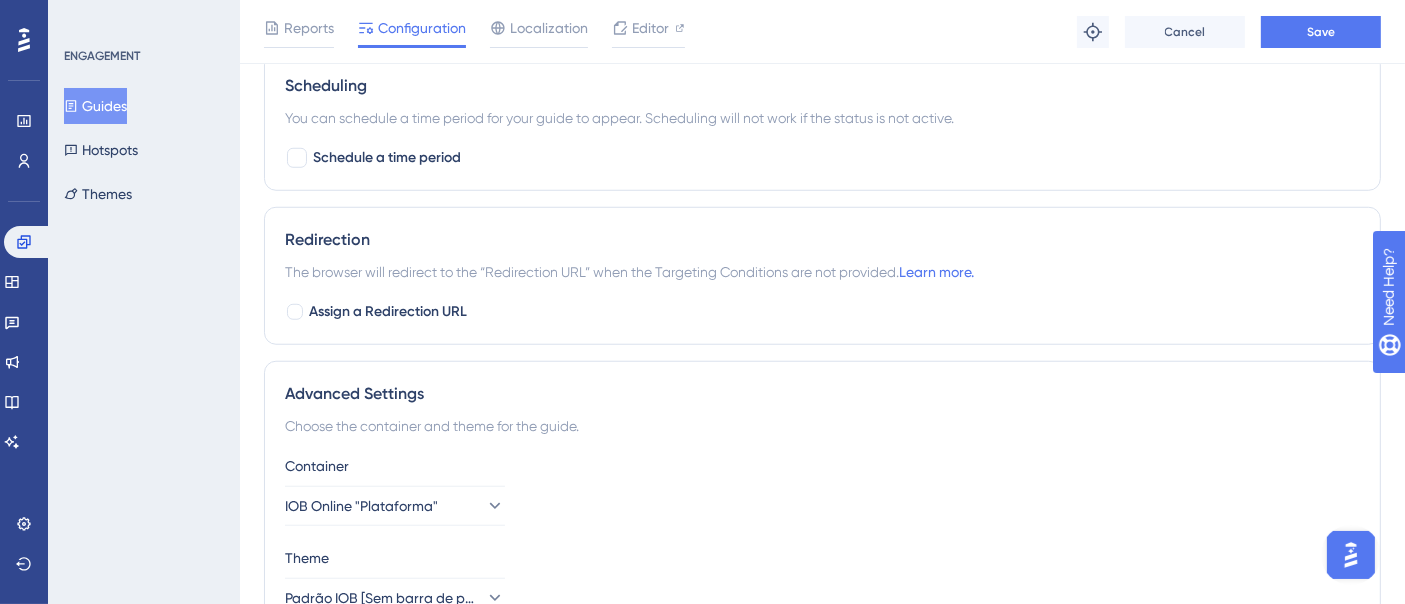 scroll, scrollTop: 1673, scrollLeft: 0, axis: vertical 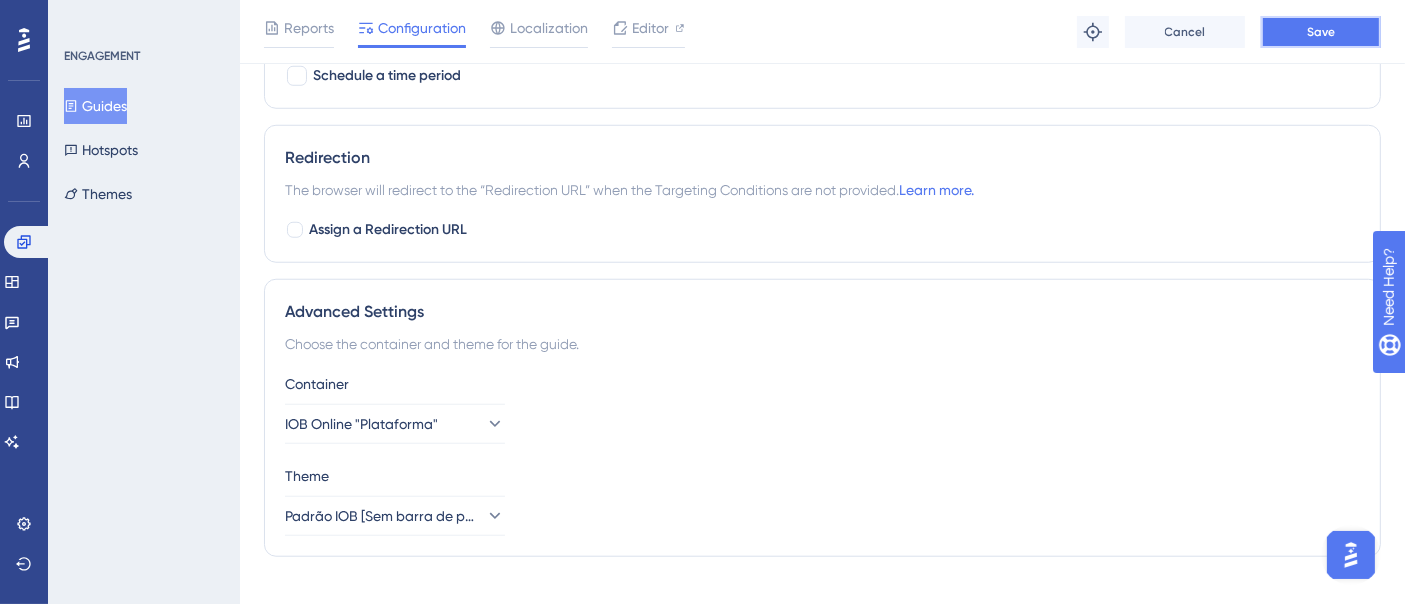 click on "Save" at bounding box center (1321, 32) 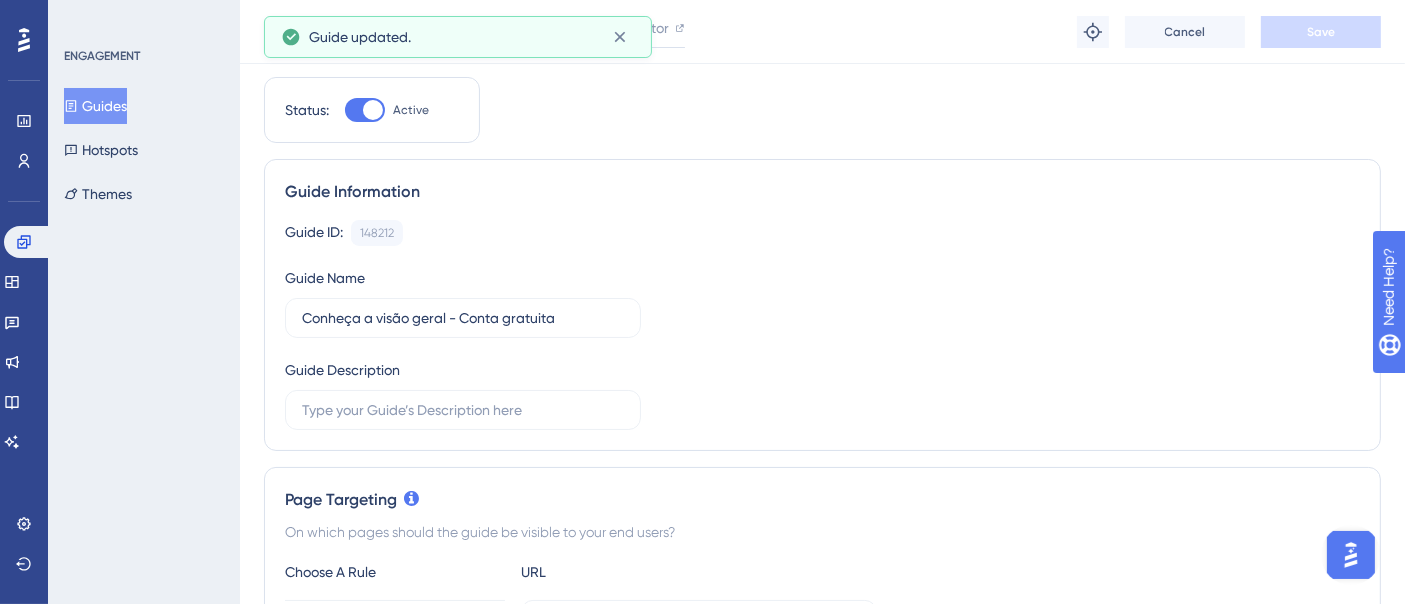 scroll, scrollTop: 0, scrollLeft: 0, axis: both 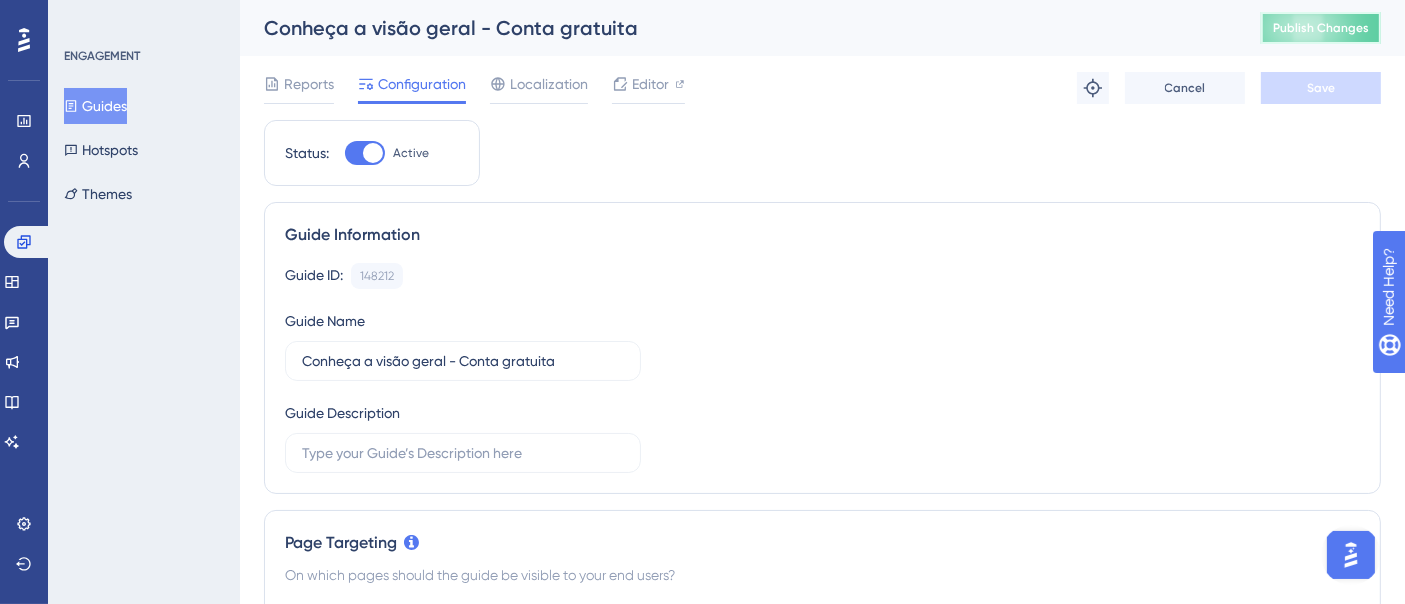 click on "Publish Changes" at bounding box center [1321, 28] 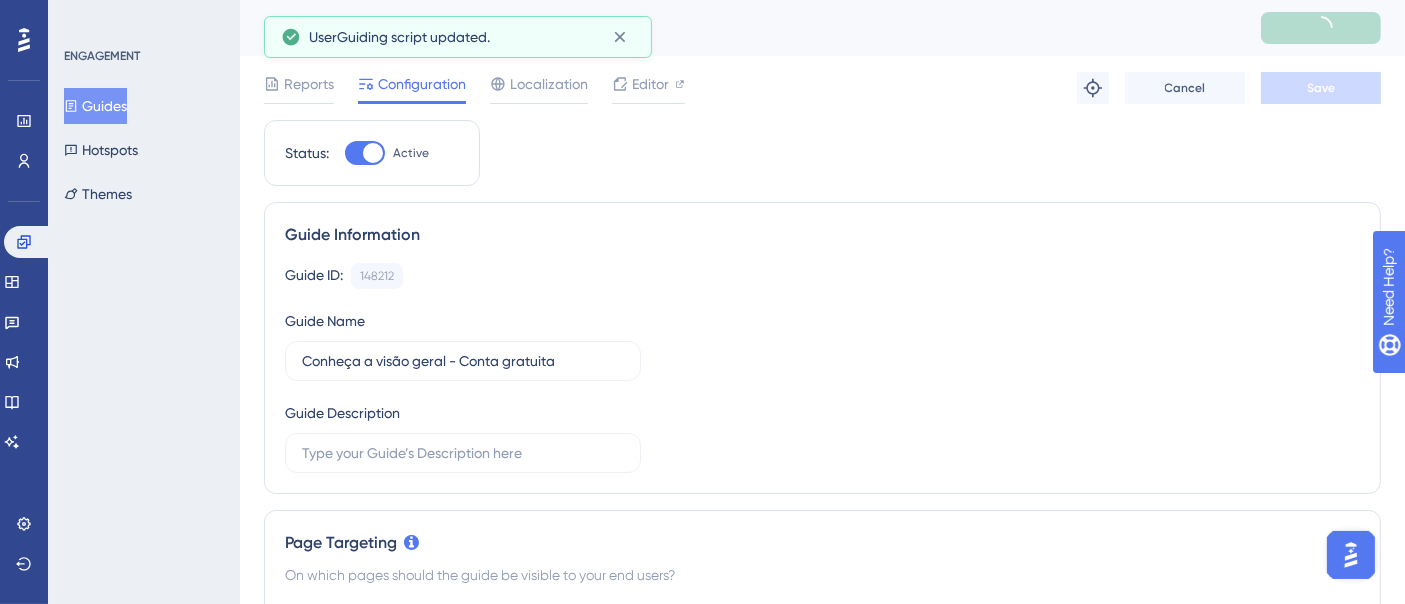click on "Guides" at bounding box center [95, 106] 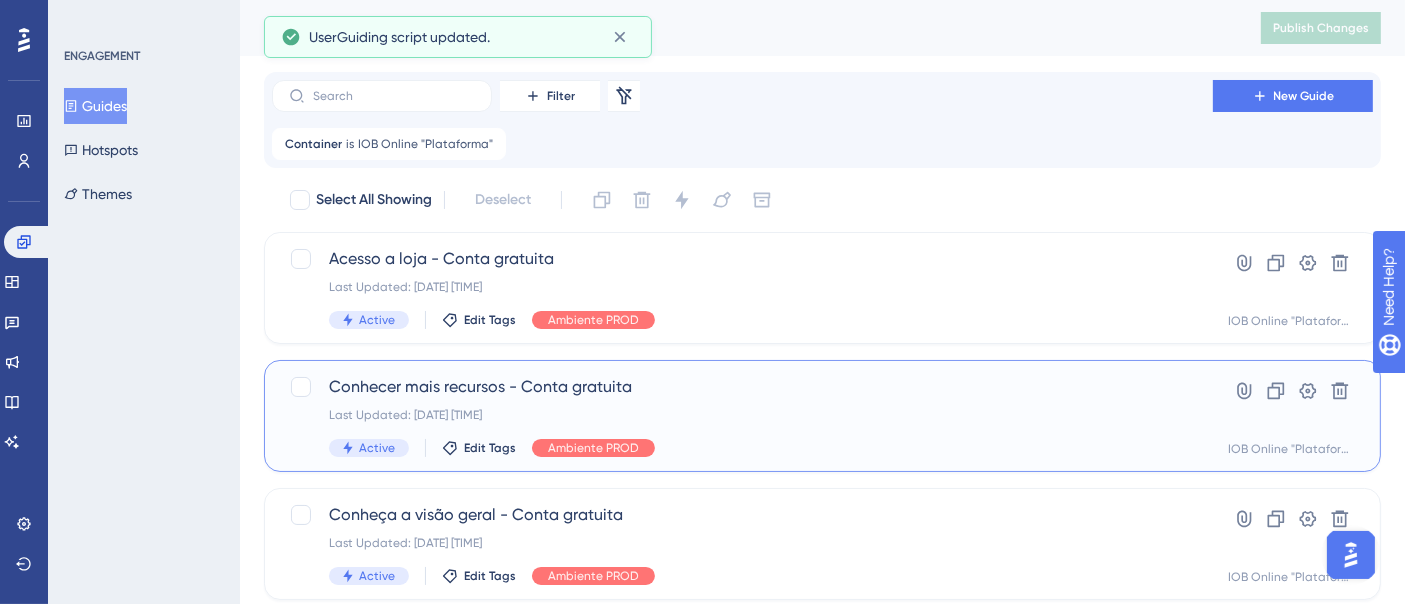 click on "Conhecer mais recursos - Conta gratuita Last Updated: 24 de jul. de 2025 09:53 AM Active Edit Tags Ambiente PROD" at bounding box center [742, 416] 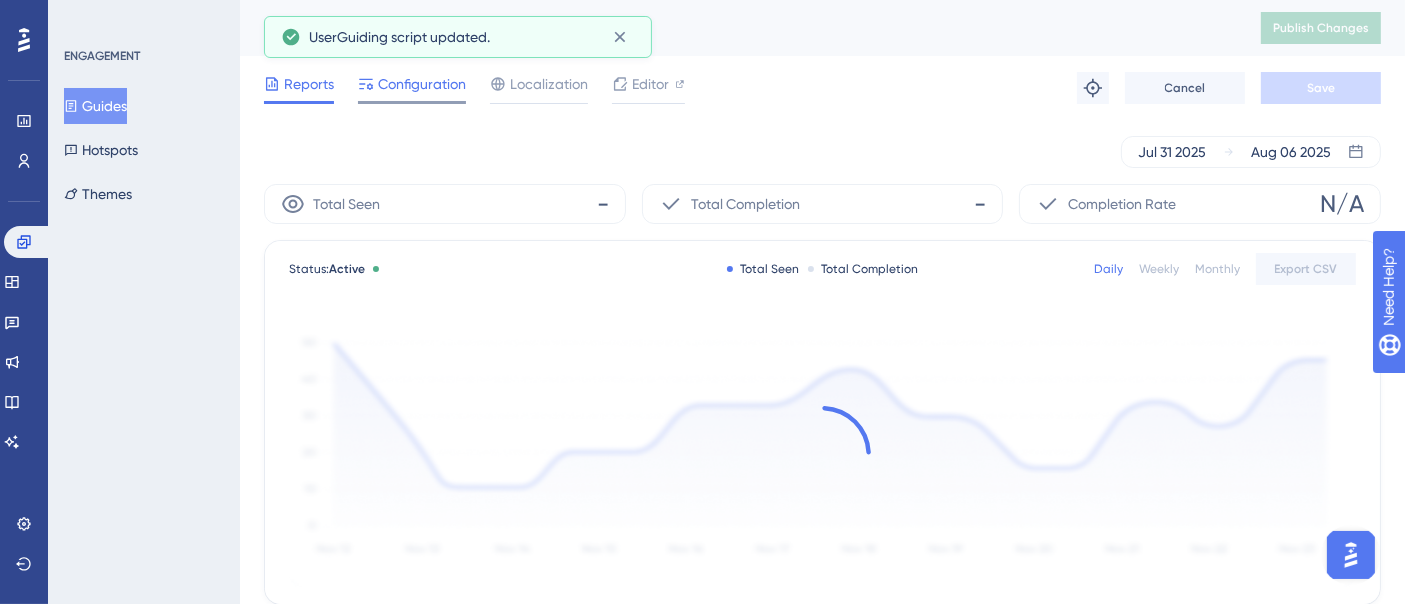 click on "Configuration" at bounding box center (422, 84) 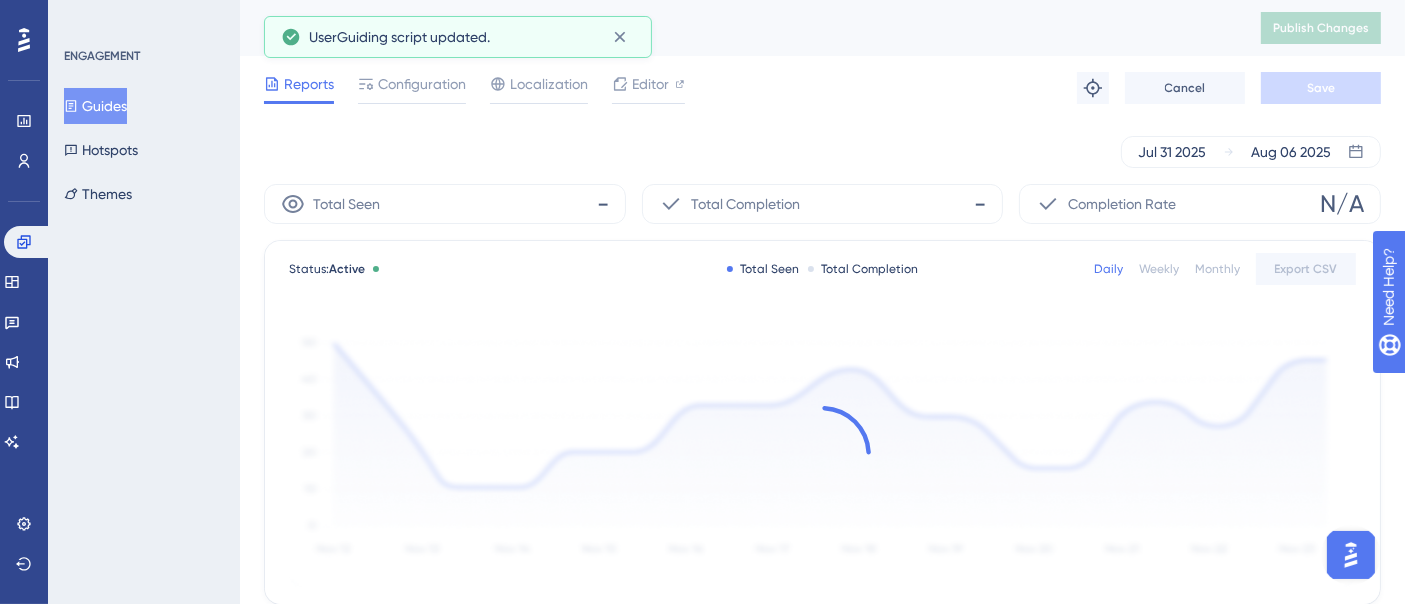 click on "Reports Configuration Localization Editor Troubleshoot Cancel Save" at bounding box center (822, 88) 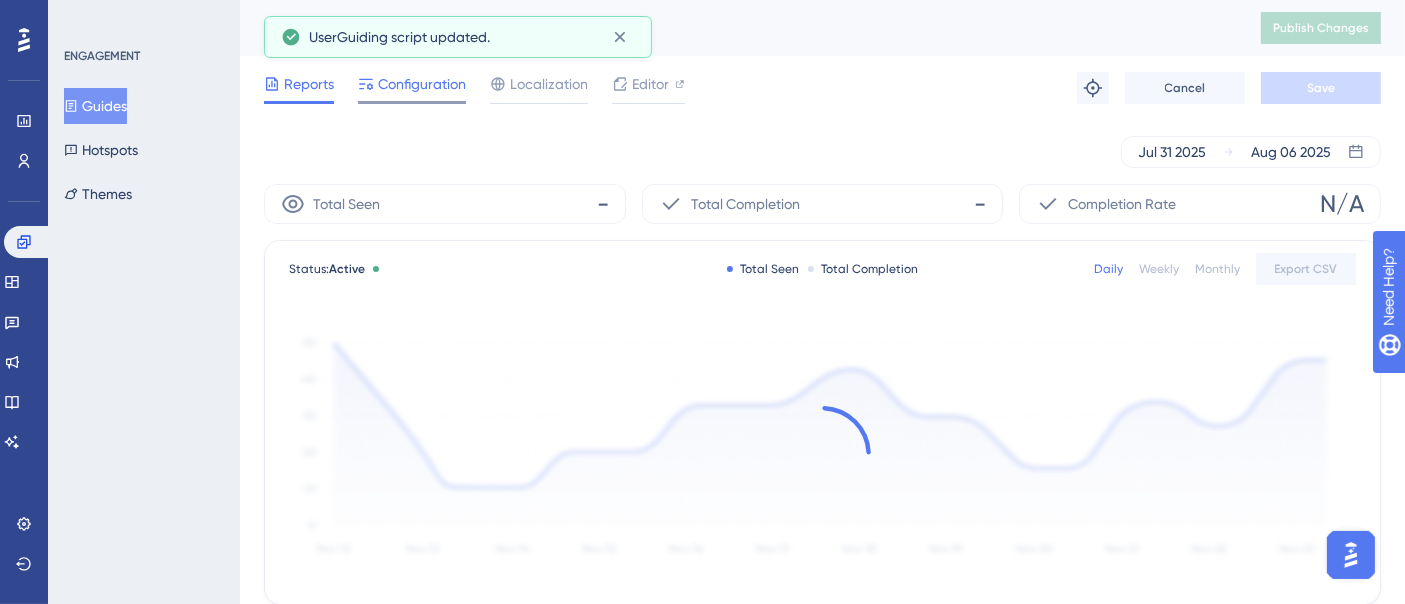 click on "Configuration" at bounding box center [422, 84] 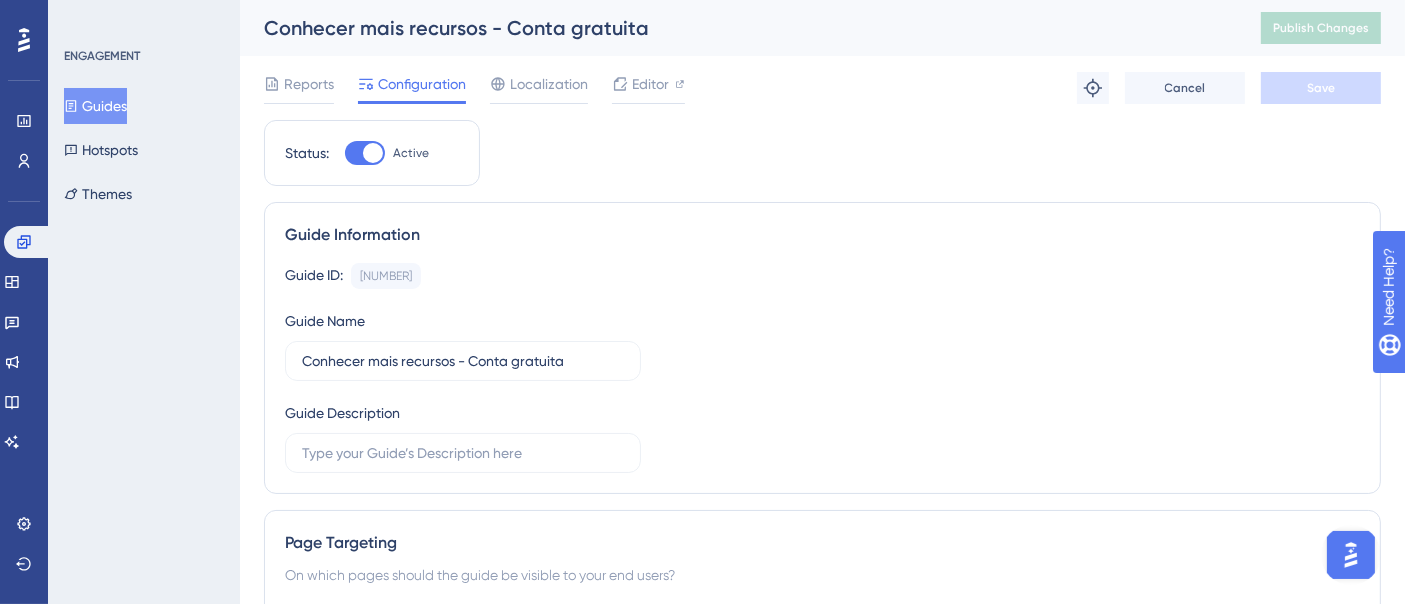 click on "https://dev-app.iob.com.br/app" at bounding box center [699, 663] 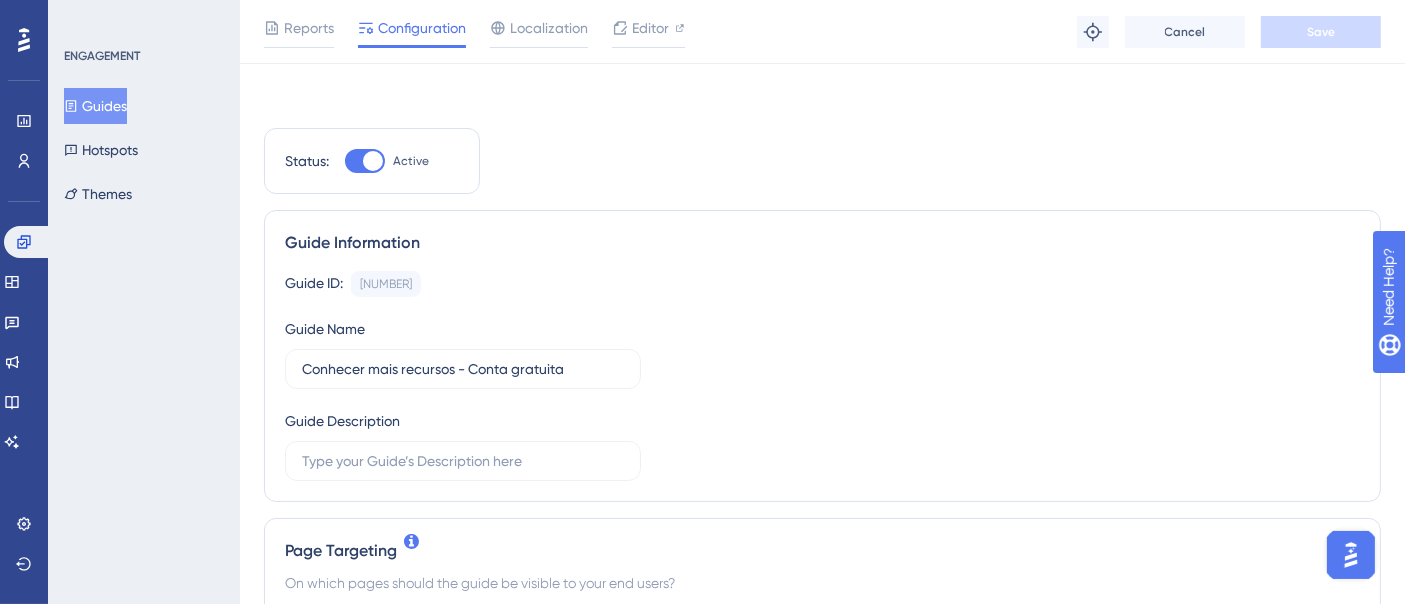 scroll, scrollTop: 444, scrollLeft: 0, axis: vertical 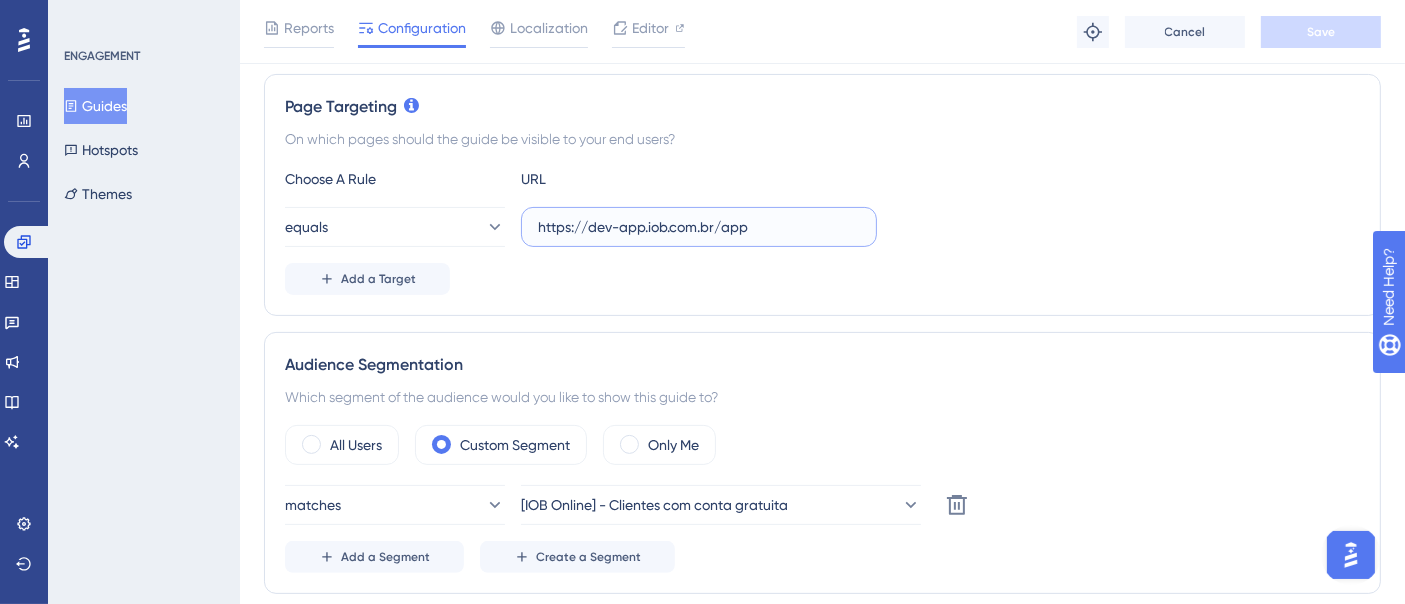 click on "https://dev-app.iob.com.br/app" at bounding box center (699, 227) 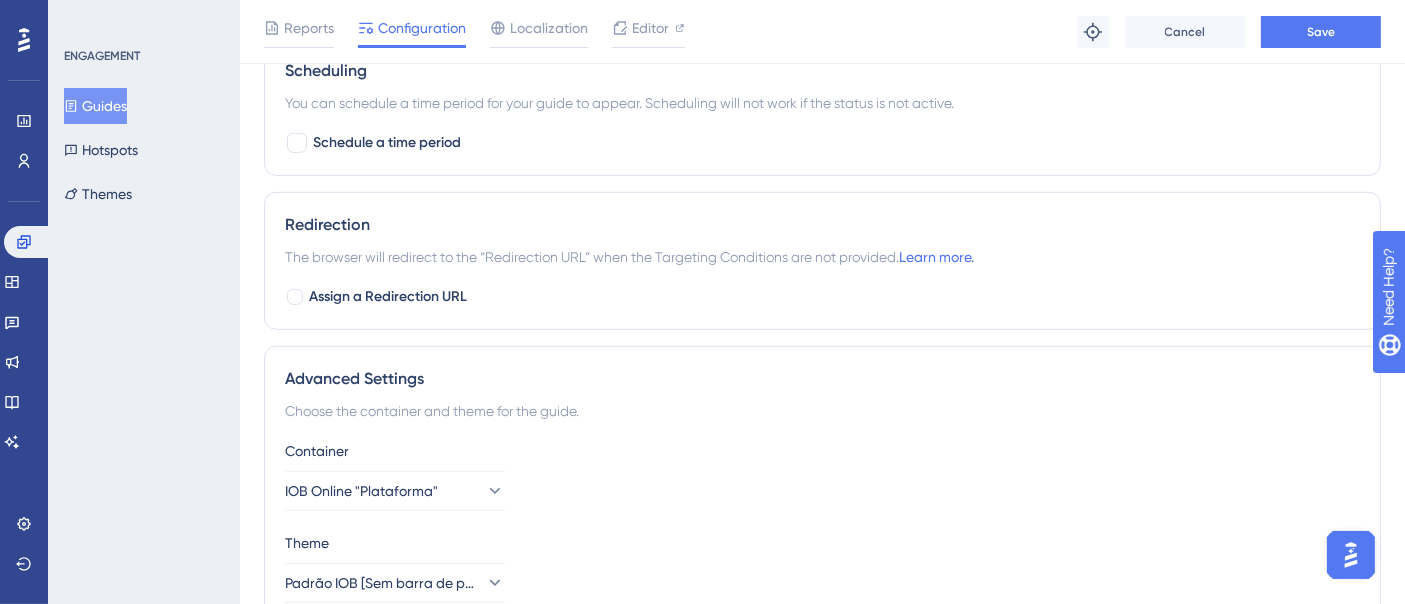 scroll, scrollTop: 1316, scrollLeft: 0, axis: vertical 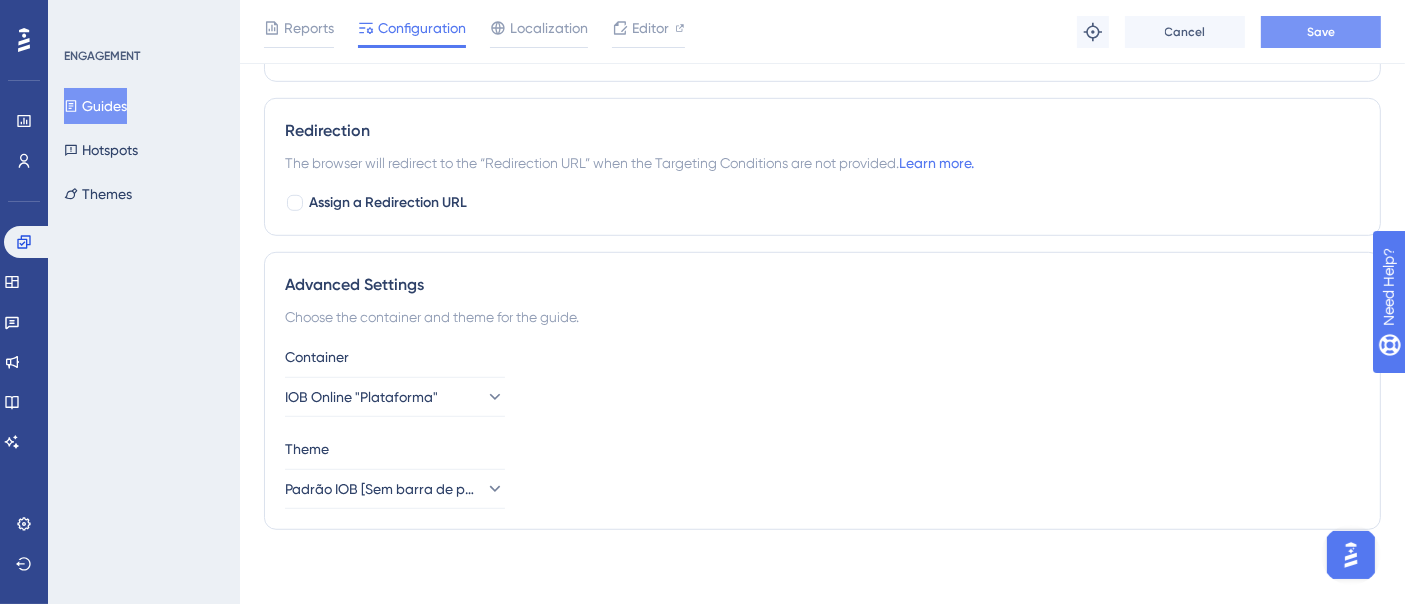 type on "[URL]" 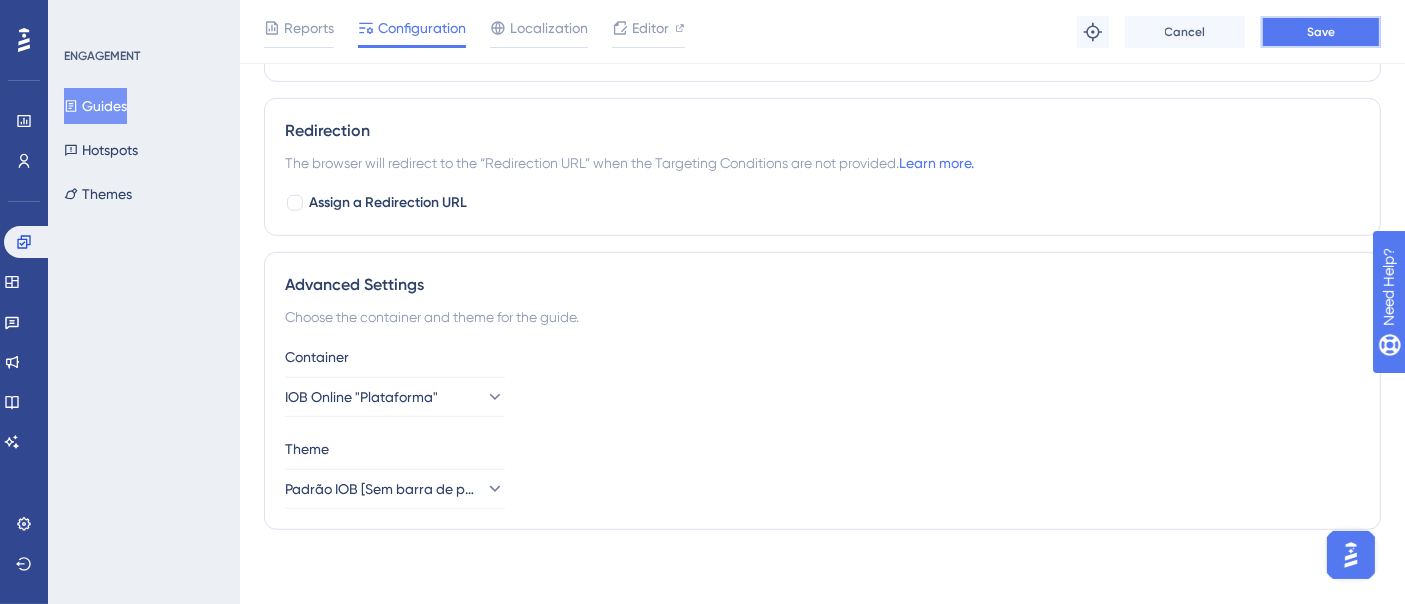 click on "Save" at bounding box center (1321, 32) 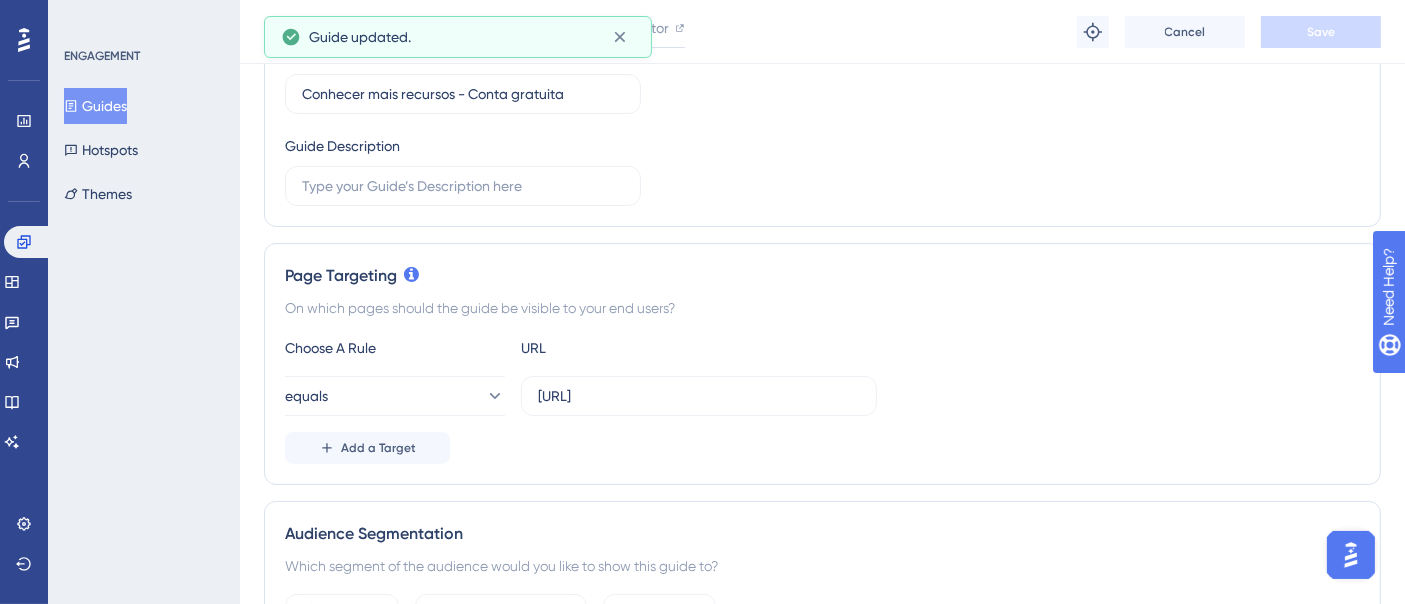 scroll, scrollTop: 0, scrollLeft: 0, axis: both 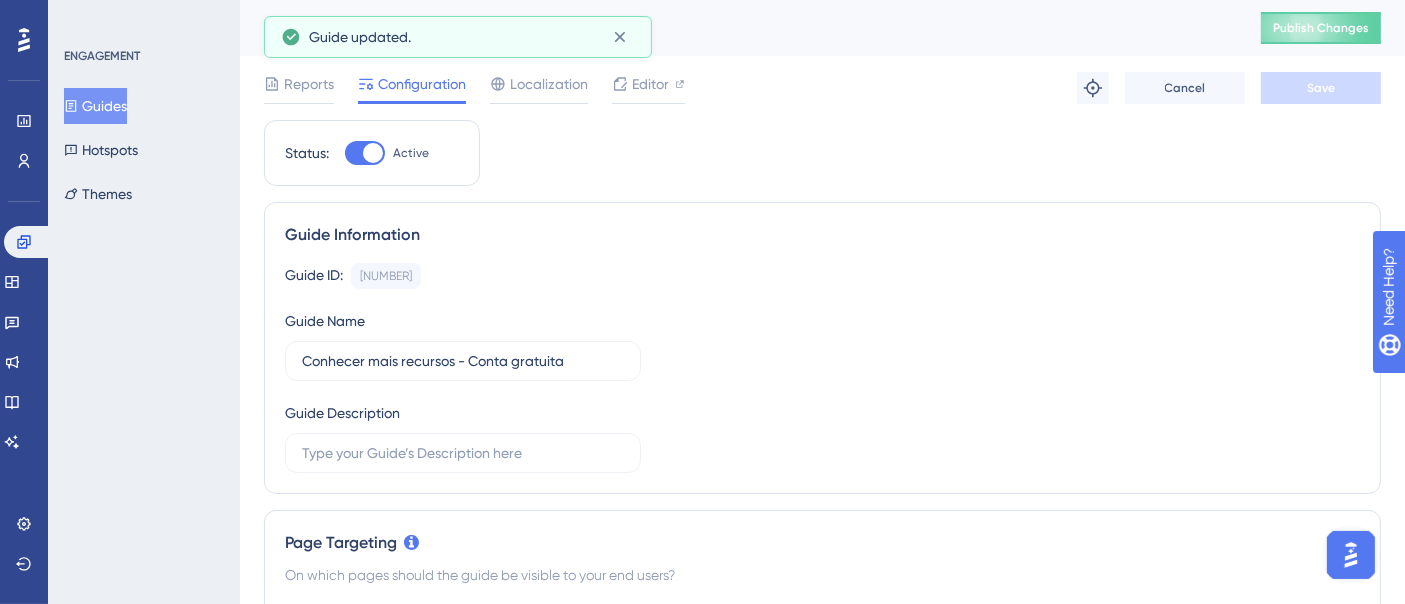 click on "Guides" at bounding box center (95, 106) 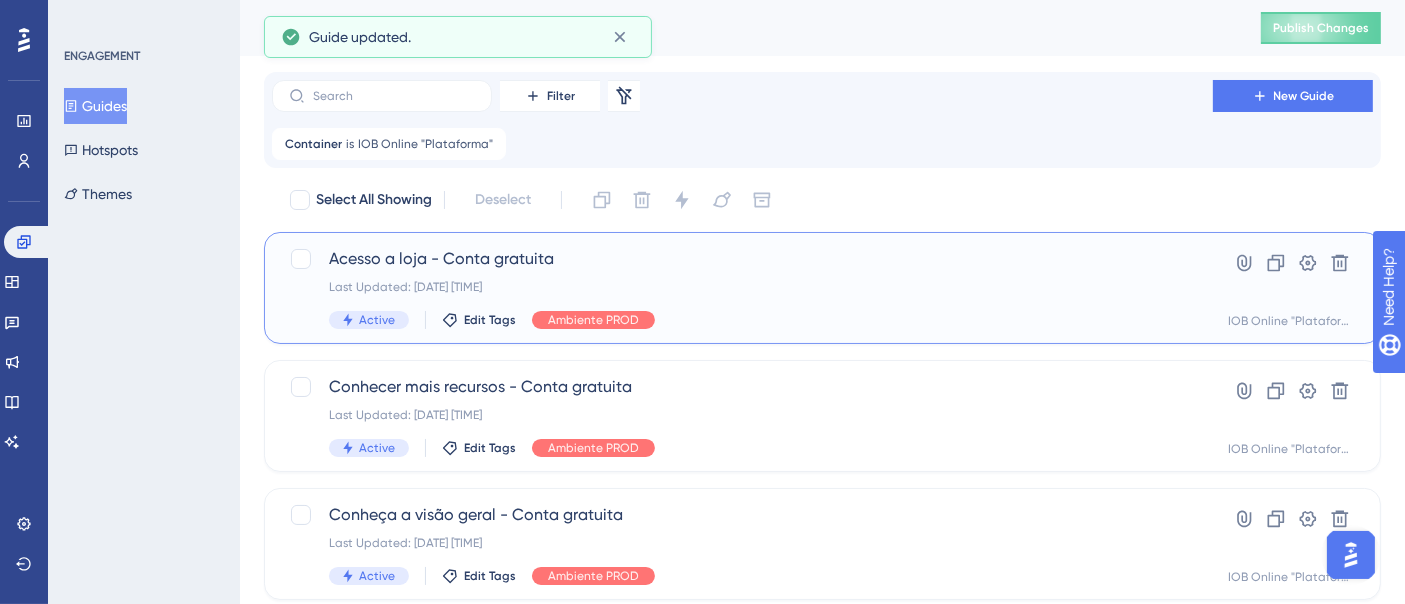 click on "Last Updated: [DATE] [TIME]" at bounding box center (742, 287) 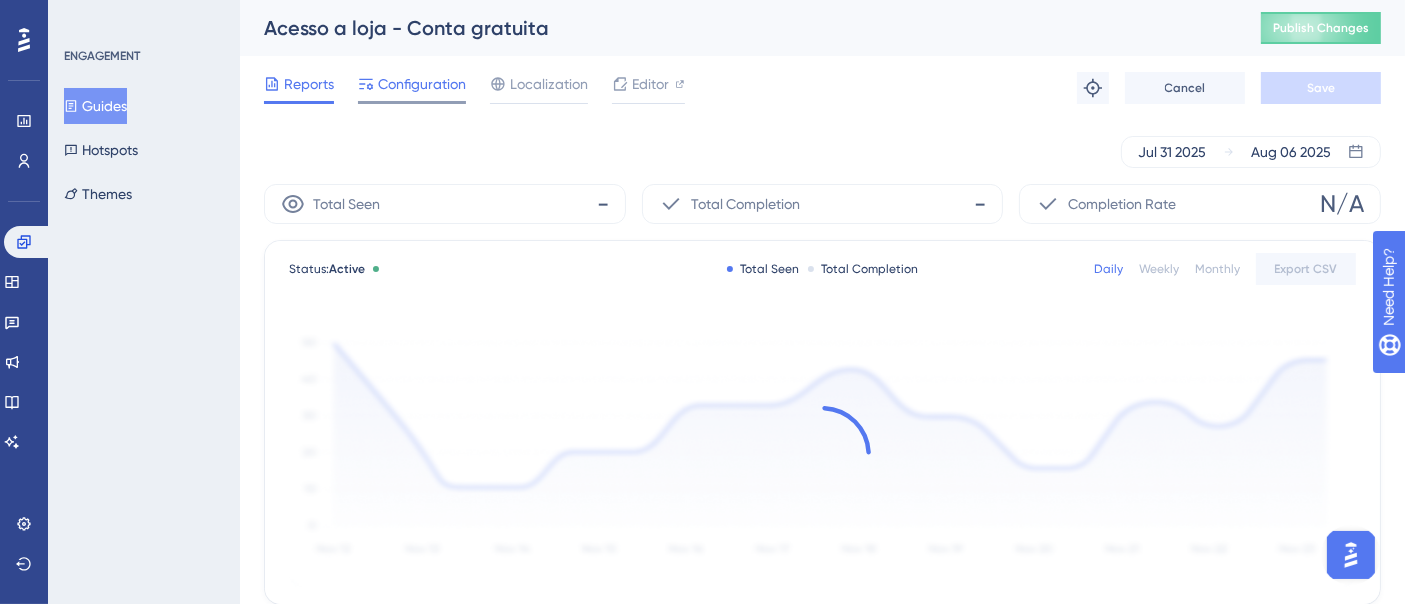 click on "Configuration" at bounding box center [422, 84] 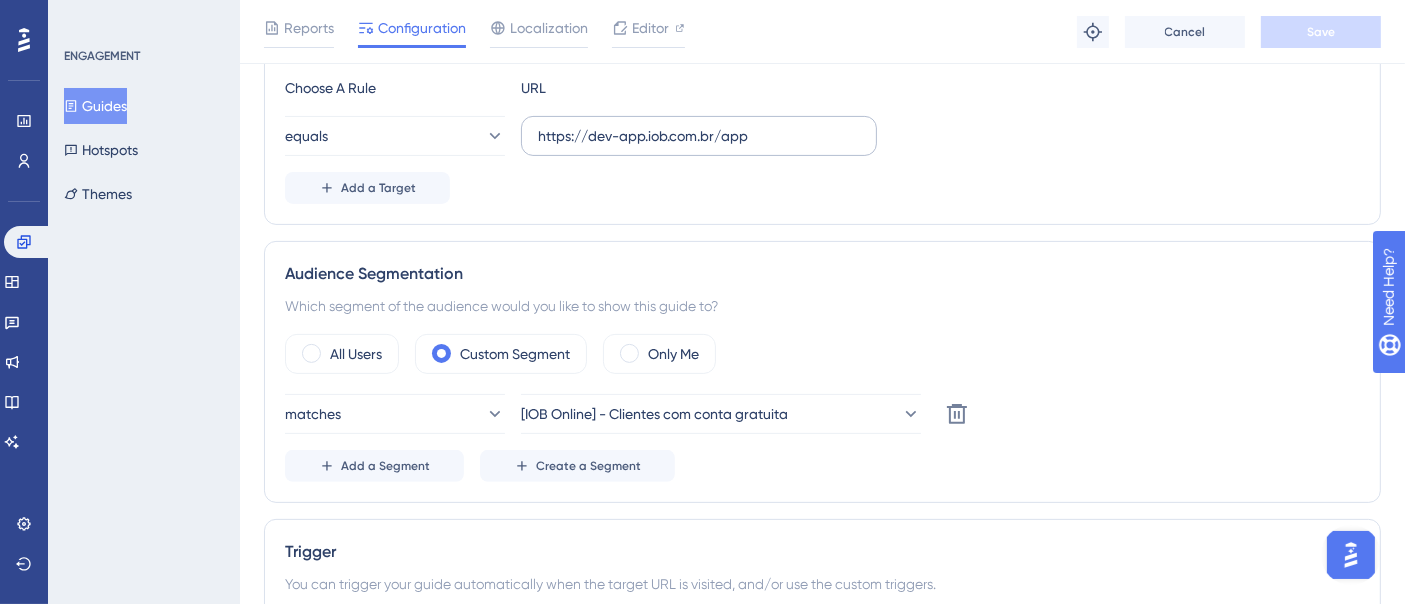scroll, scrollTop: 555, scrollLeft: 0, axis: vertical 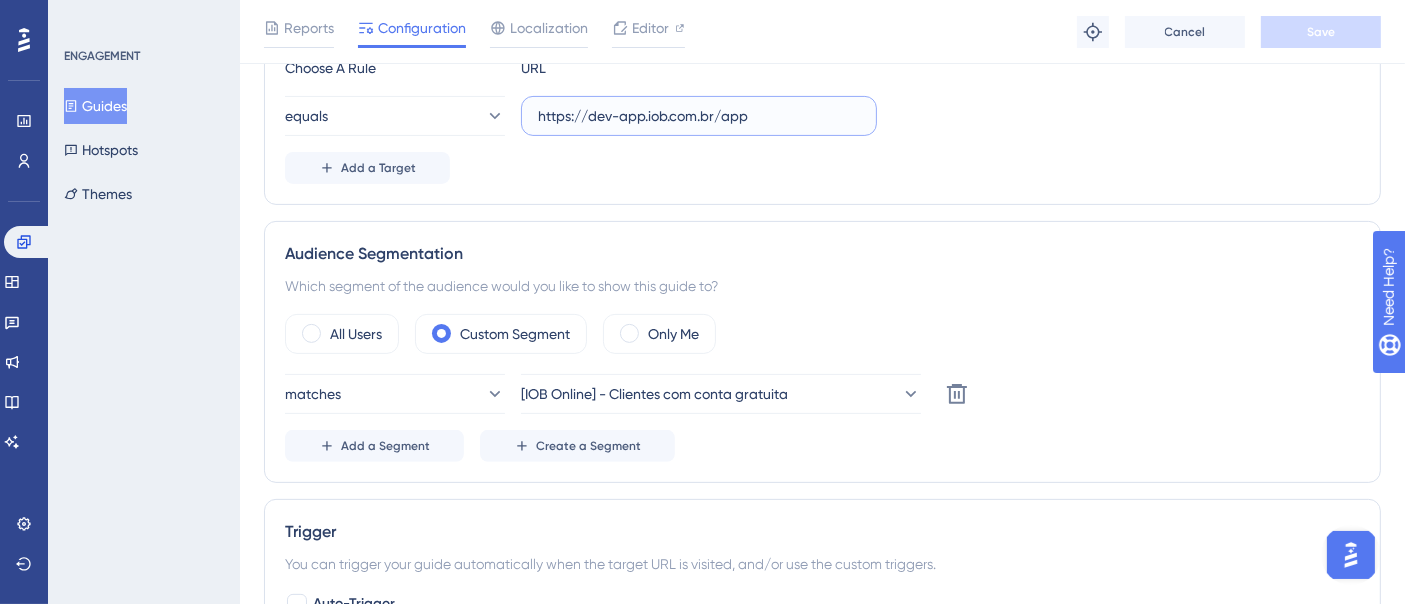 click on "https://dev-app.iob.com.br/app" at bounding box center (699, 116) 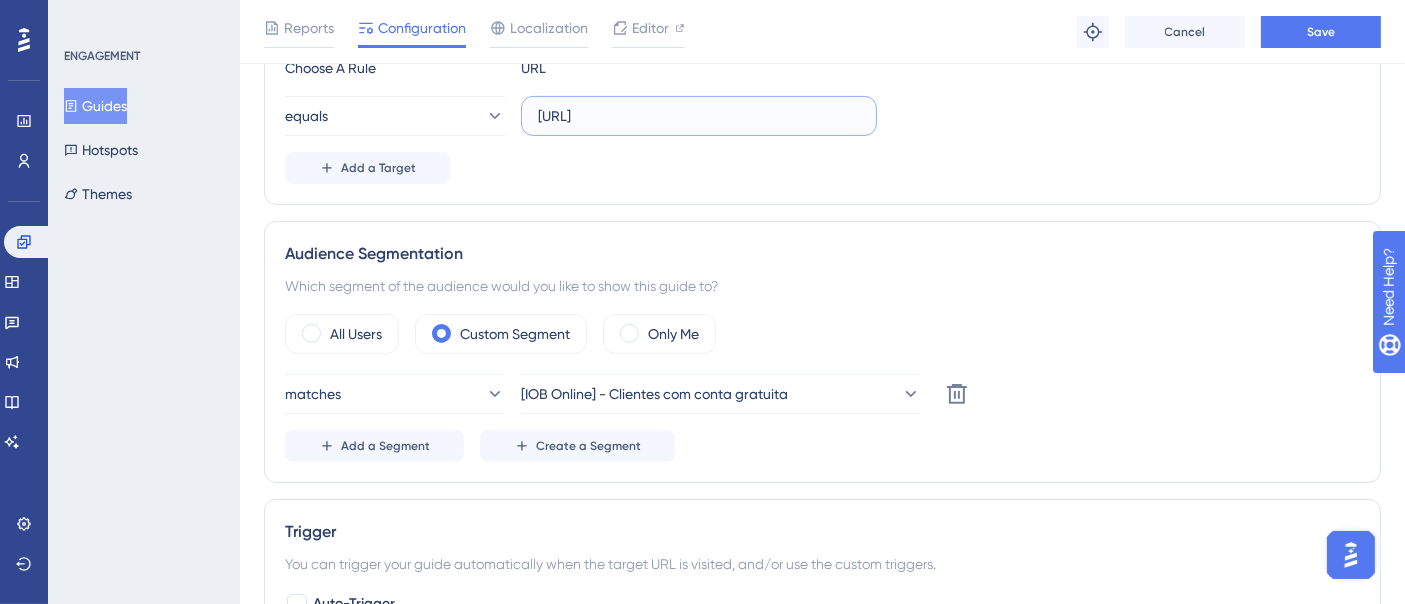 type on "[URL]" 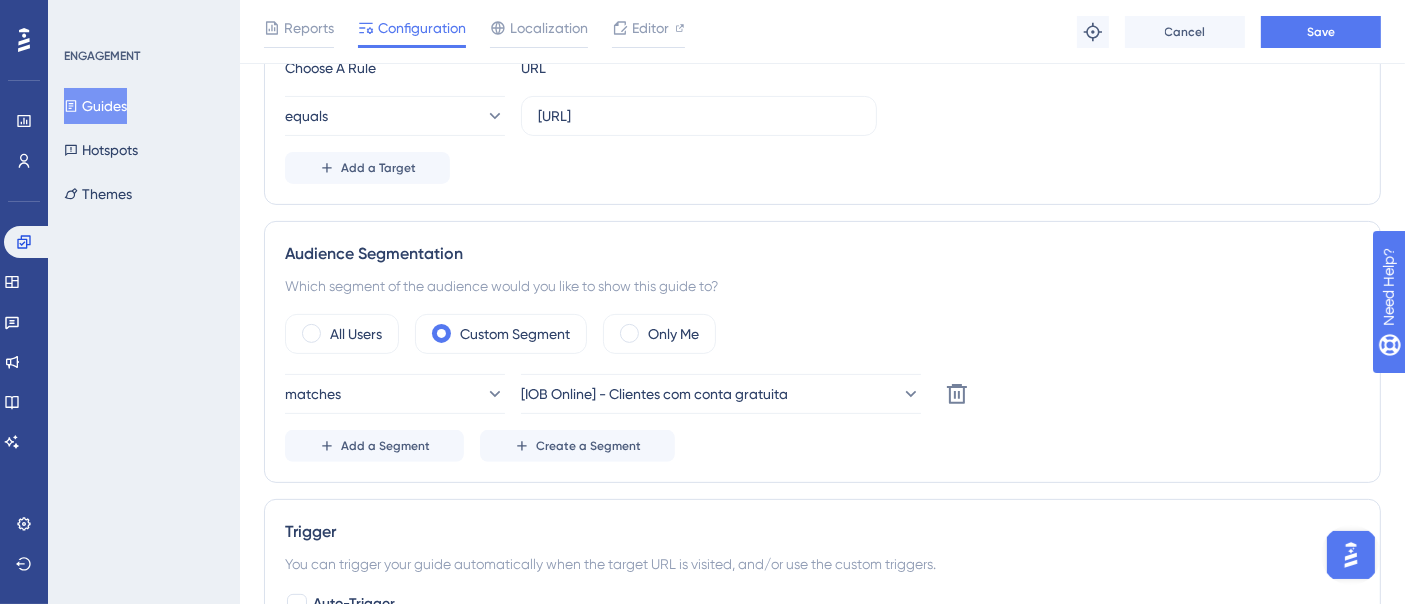 click on "Reports Configuration Localization Editor Troubleshoot Cancel Save" at bounding box center [822, 32] 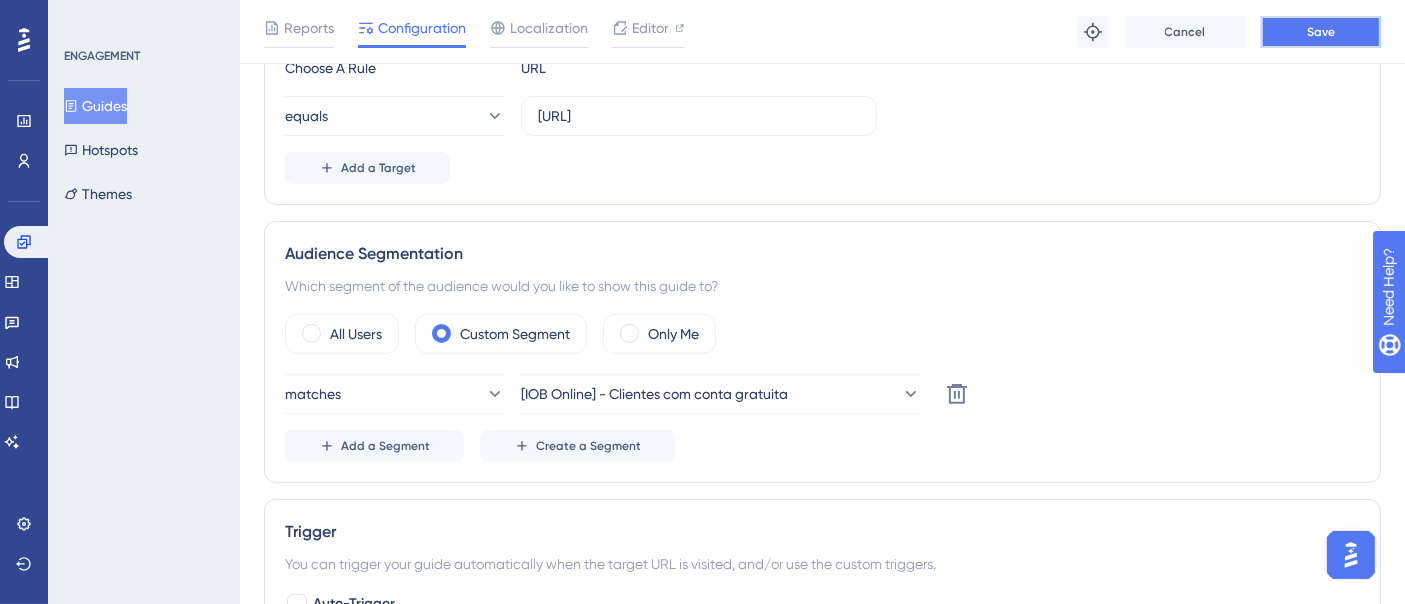 click on "Save" at bounding box center (1321, 32) 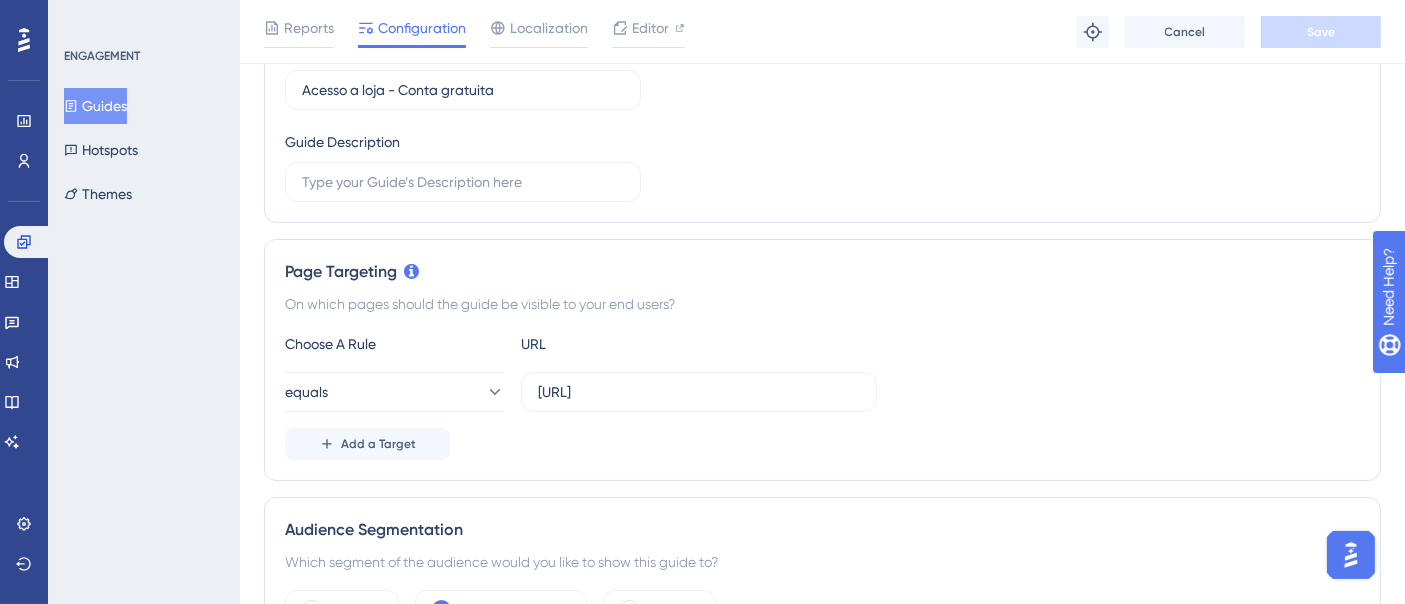 scroll, scrollTop: 0, scrollLeft: 0, axis: both 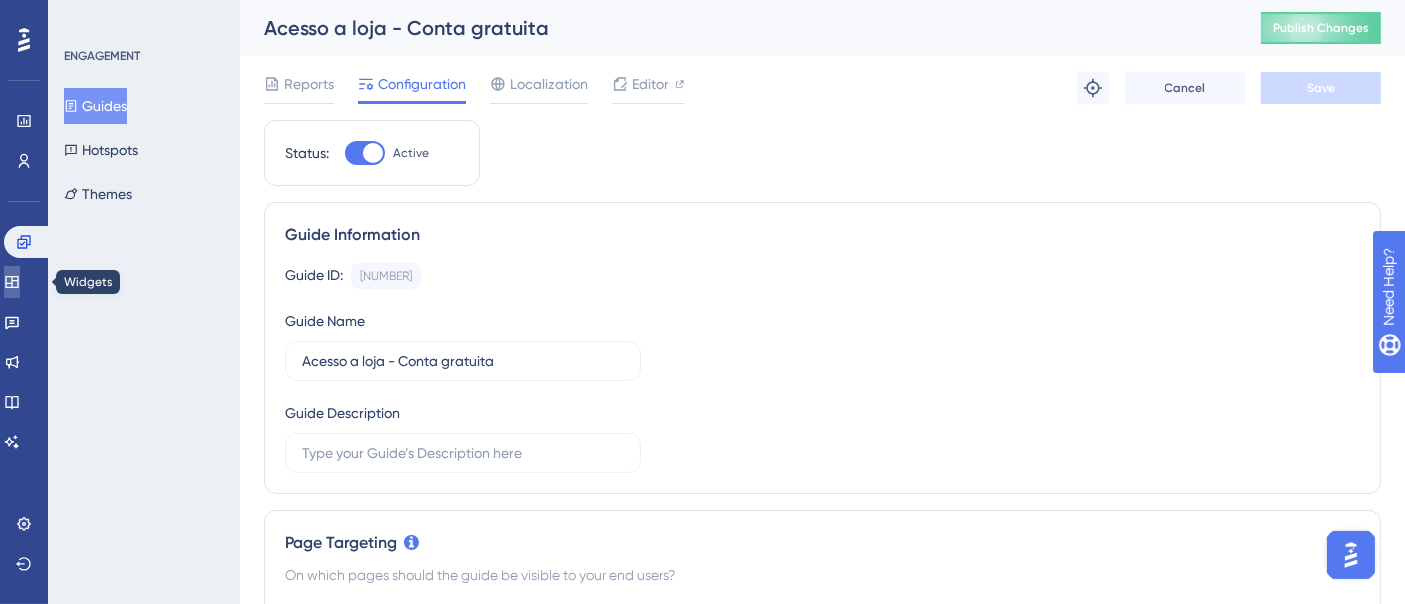 click at bounding box center [12, 282] 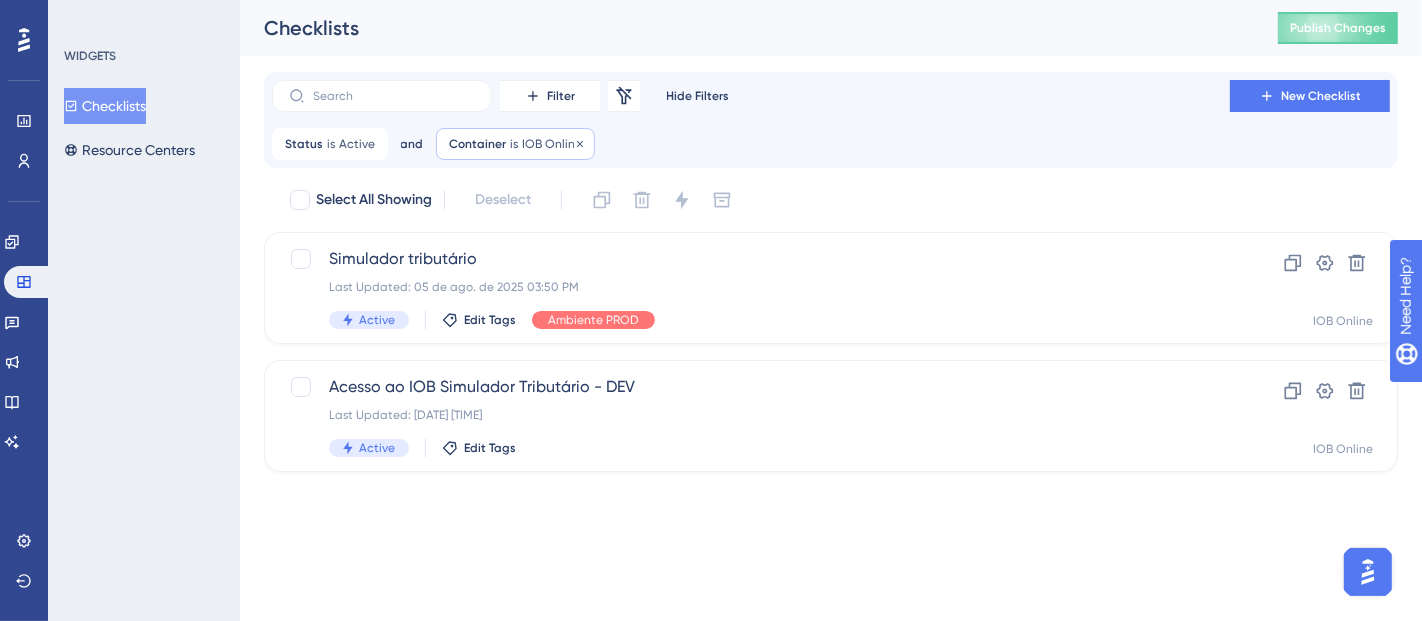 click 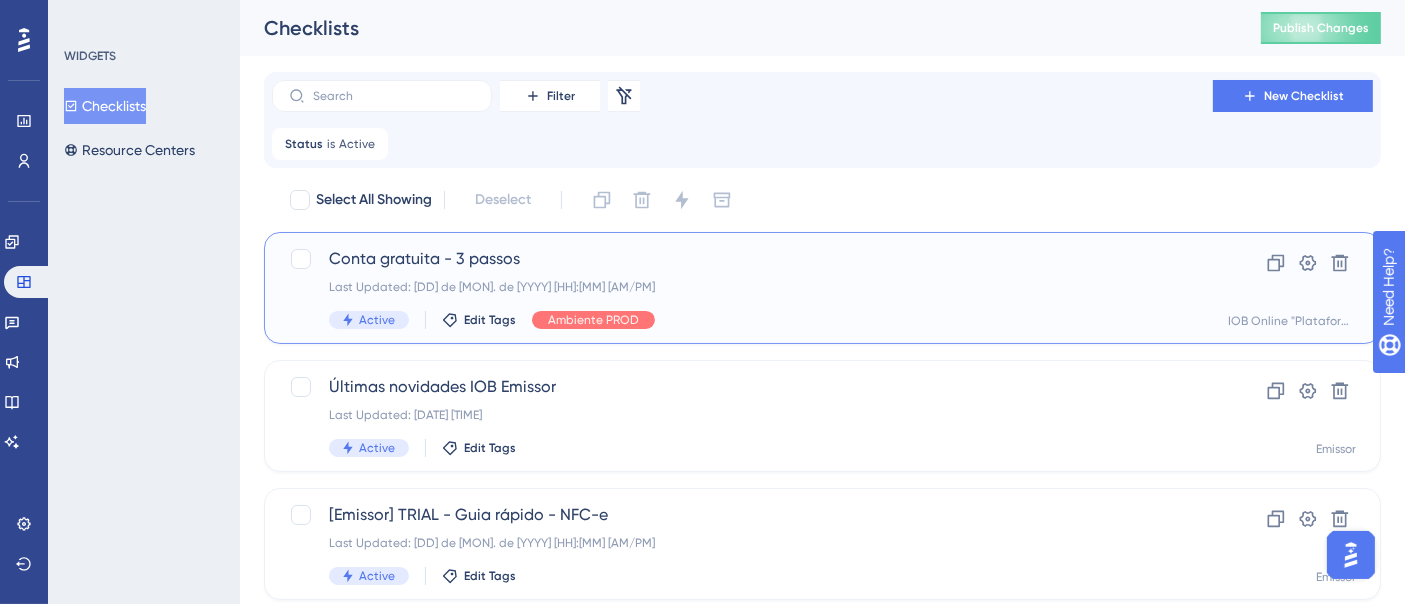 click on "Last Updated: [DD] de [MON]. de [YYYY] [HH]:[MM] [AM/PM]" at bounding box center (742, 287) 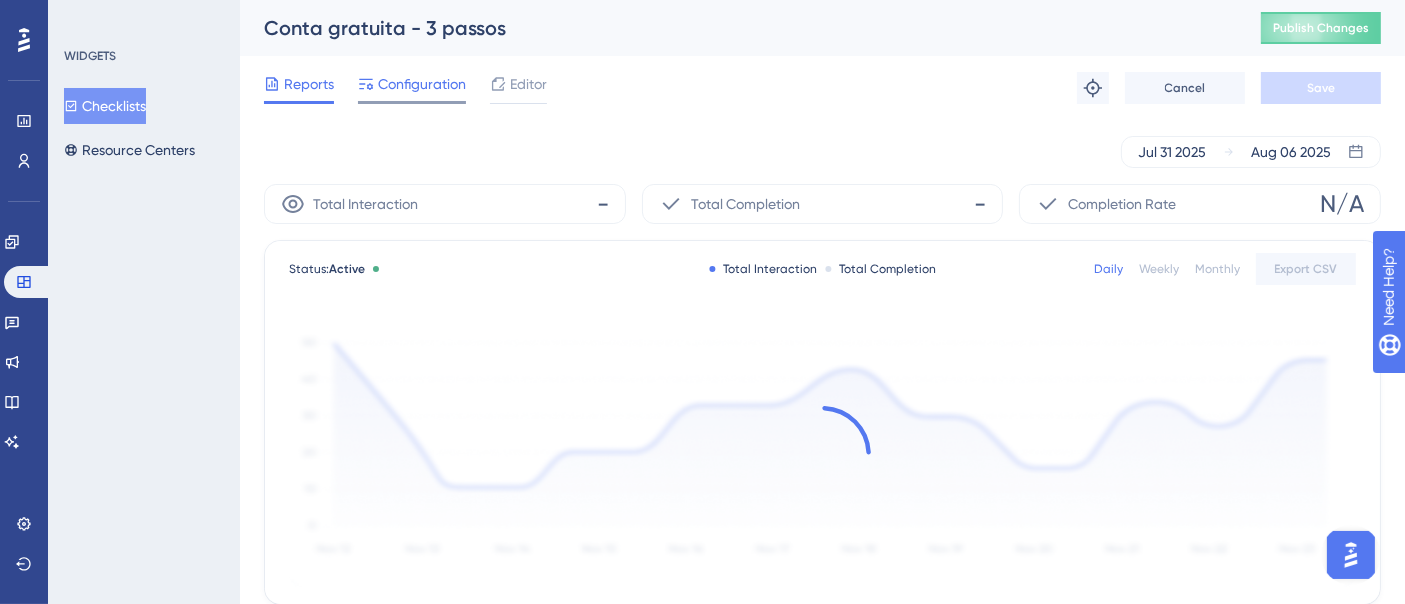 click on "Configuration" at bounding box center [422, 84] 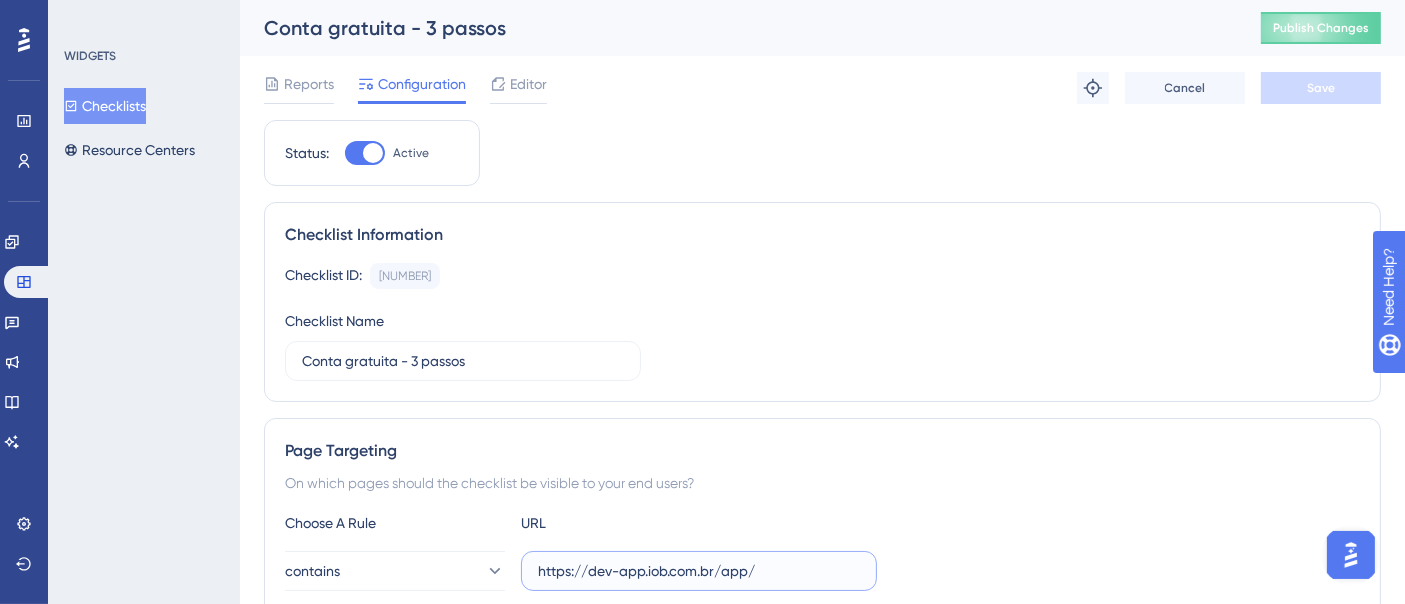 click on "https://dev-app.iob.com.br/app/" at bounding box center (699, 571) 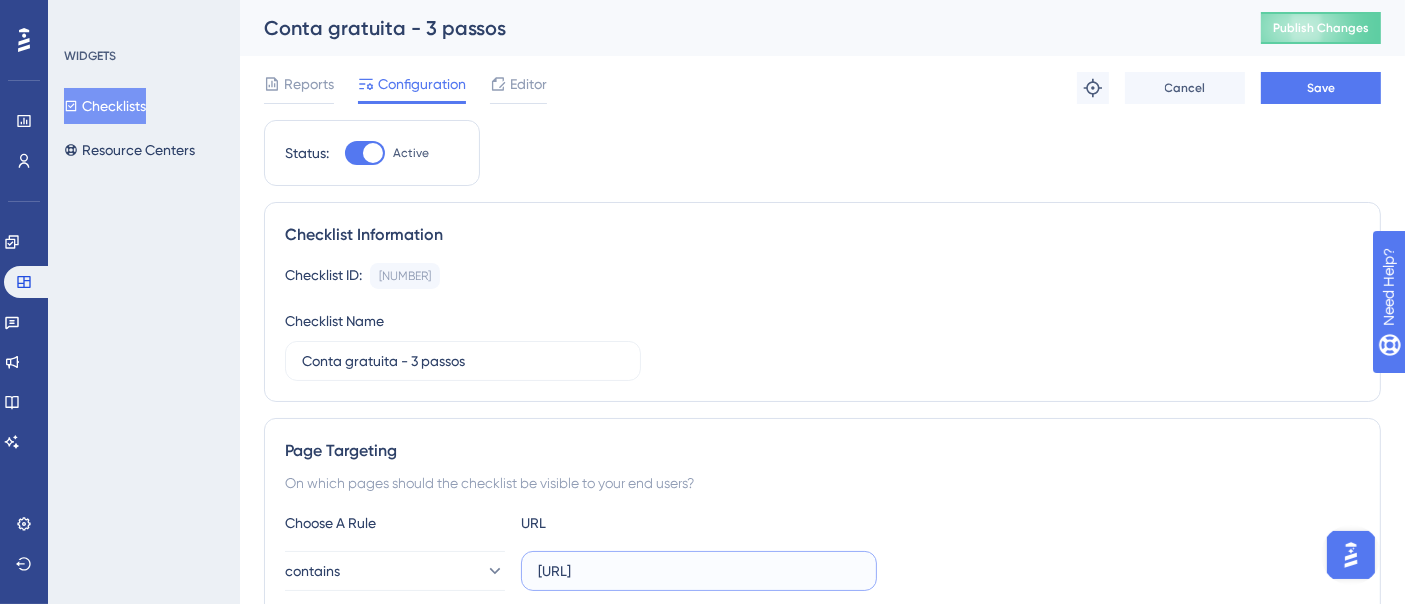 type on "[URL]" 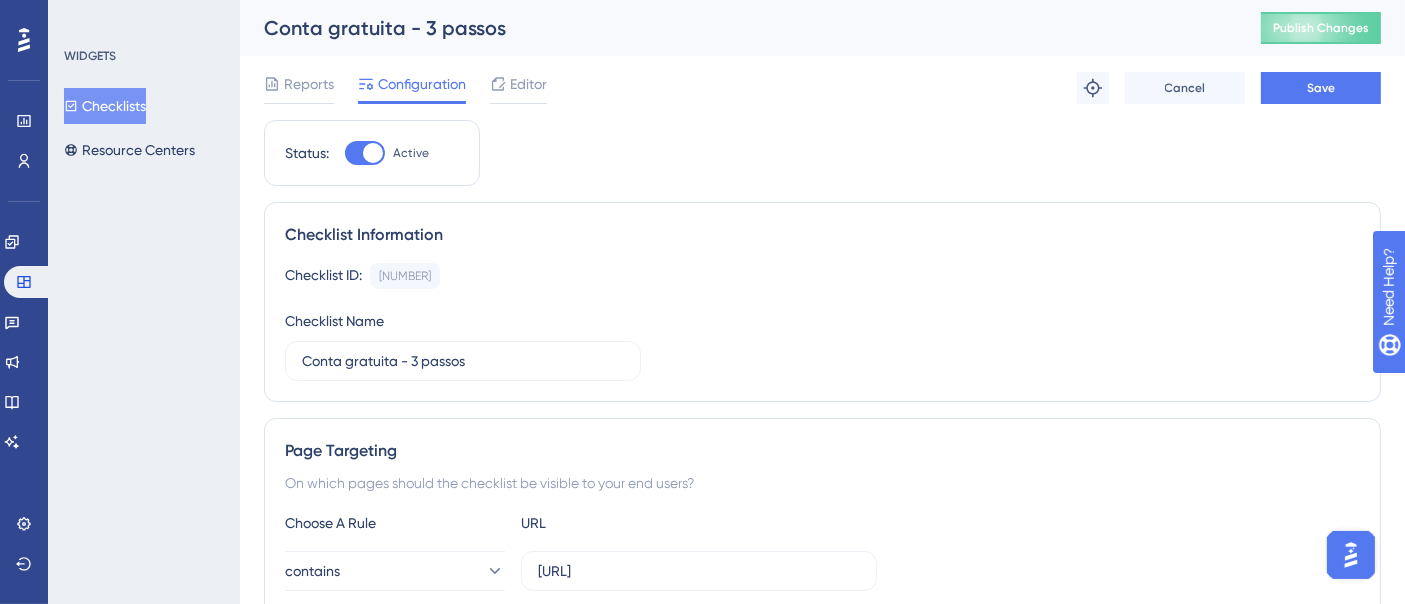 click on "Choose A Rule URL contains [URL] Add a Target" at bounding box center (822, 575) 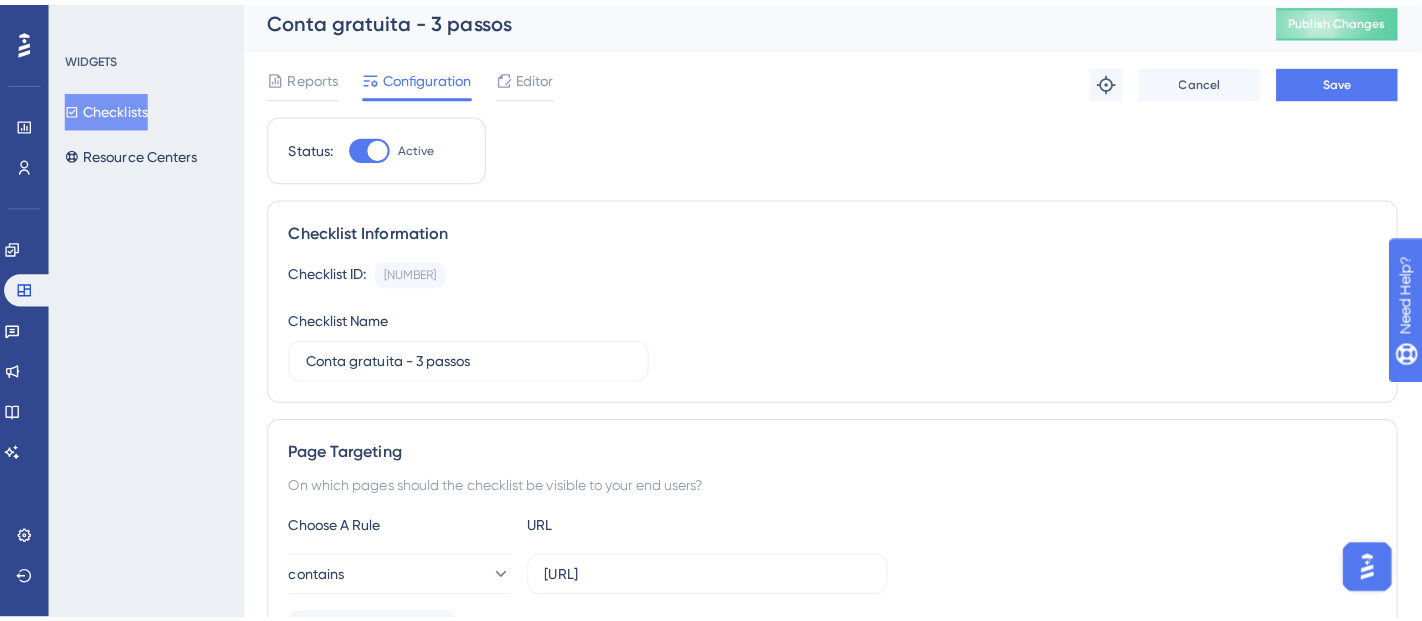 scroll, scrollTop: 0, scrollLeft: 0, axis: both 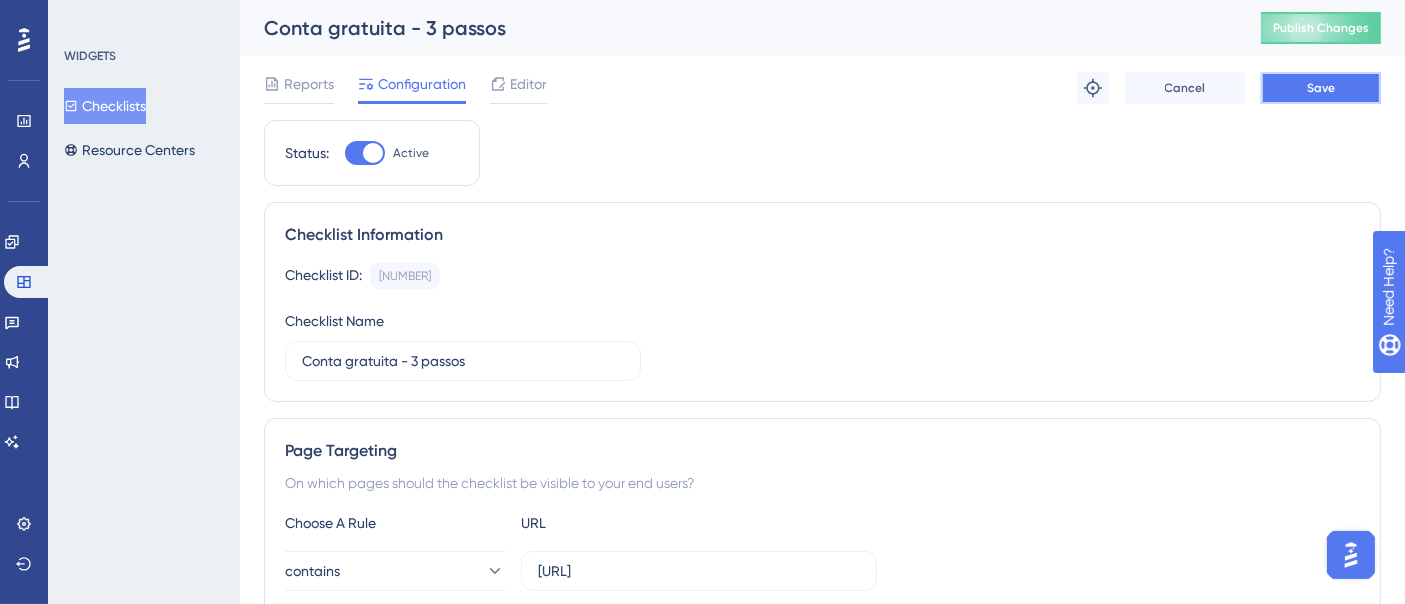 click on "Save" at bounding box center (1321, 88) 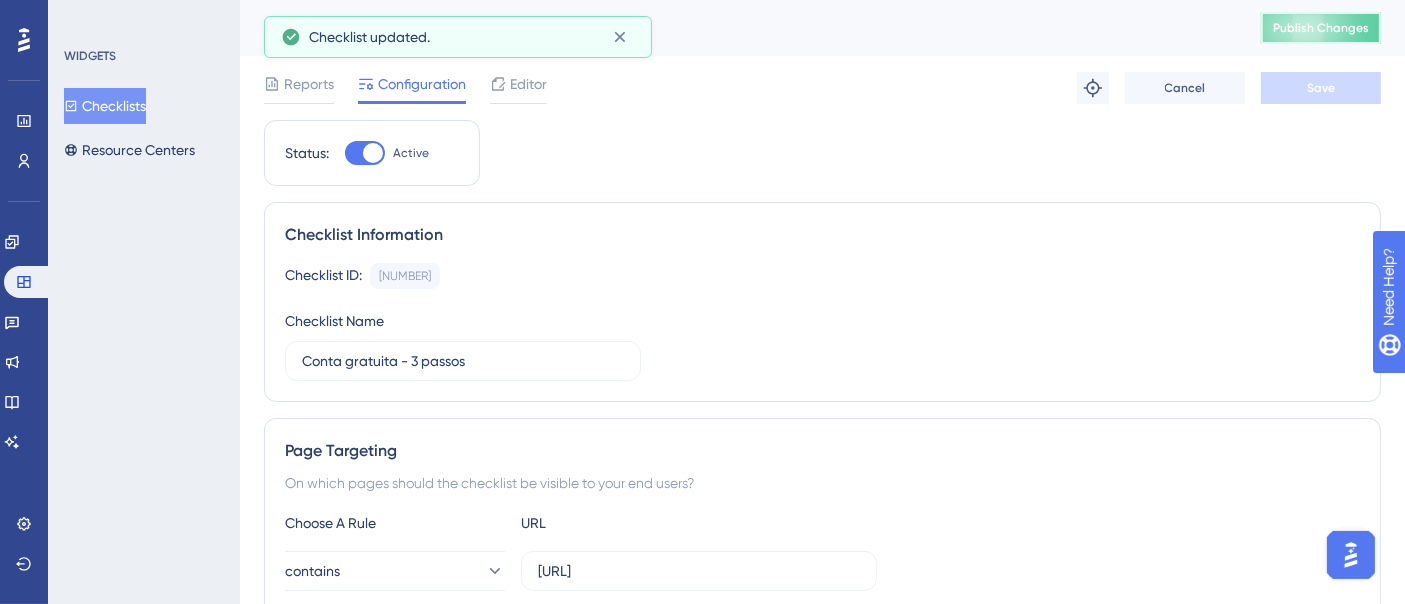 click on "Publish Changes" at bounding box center (1321, 28) 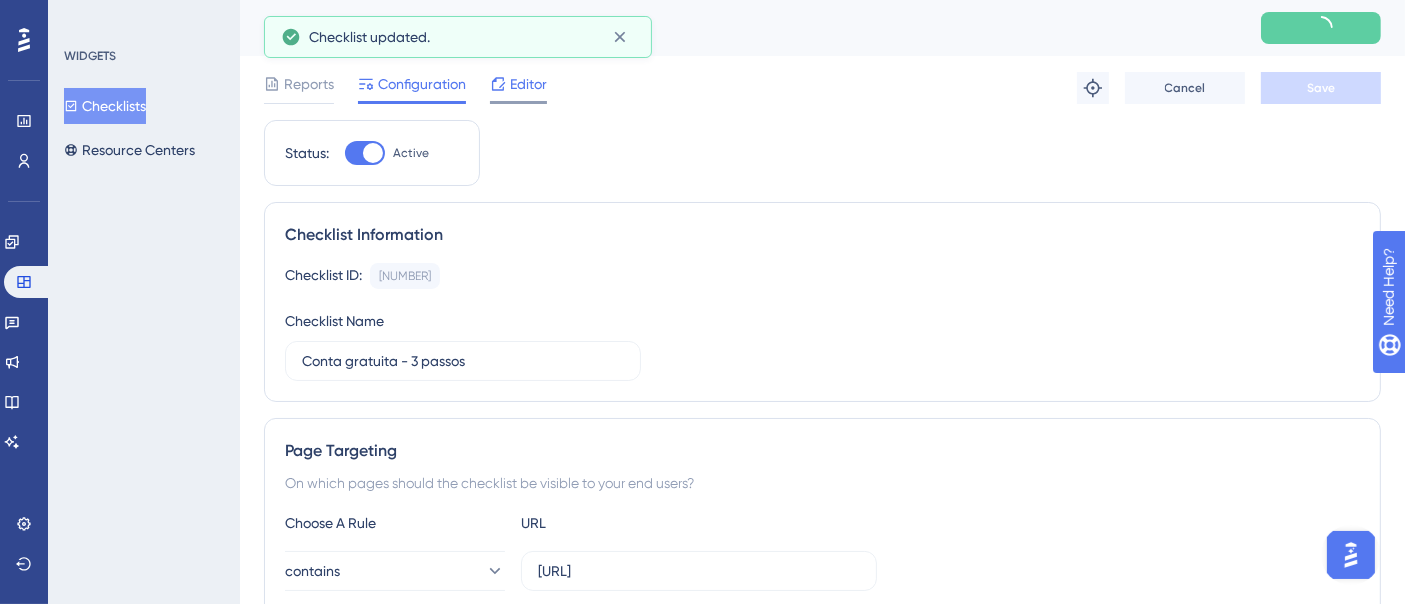 click on "Editor" at bounding box center [528, 84] 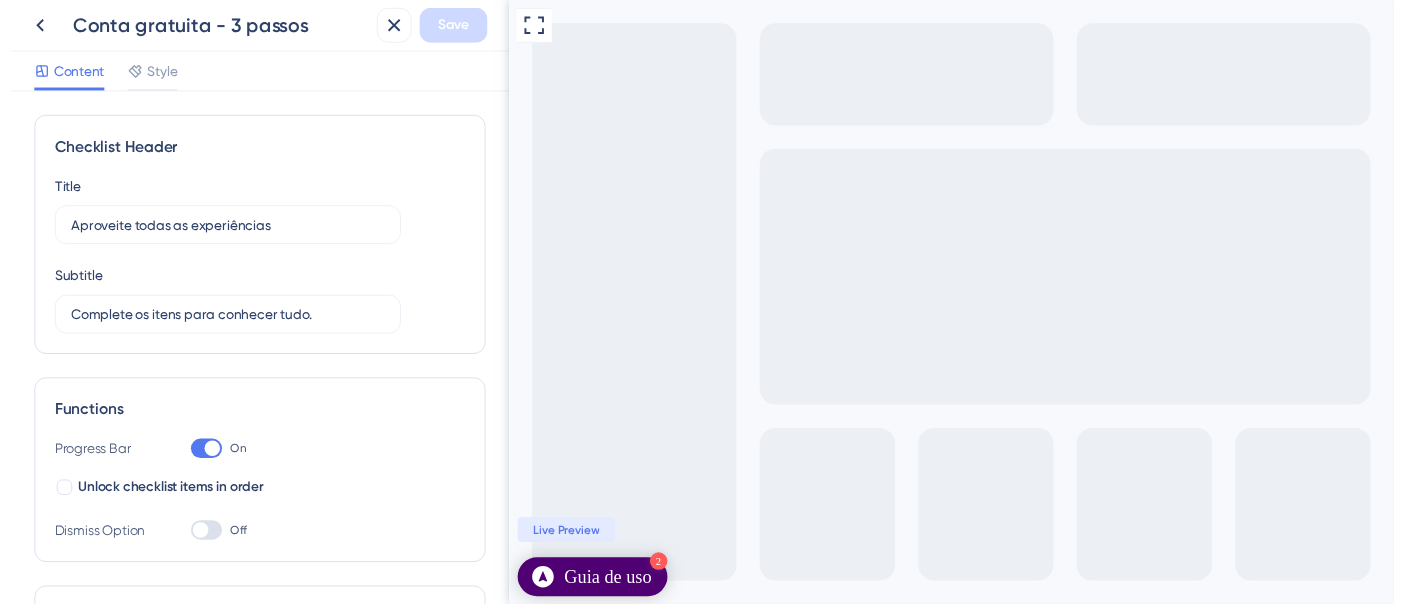 scroll, scrollTop: 0, scrollLeft: 0, axis: both 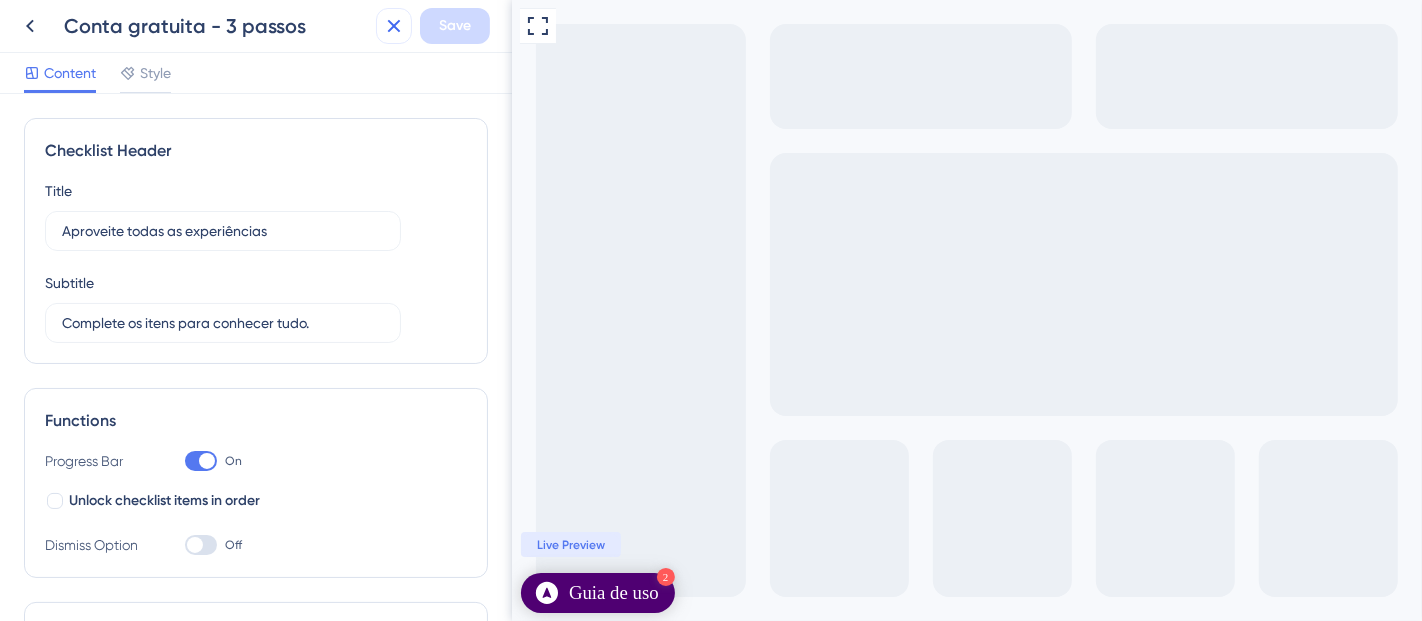 click 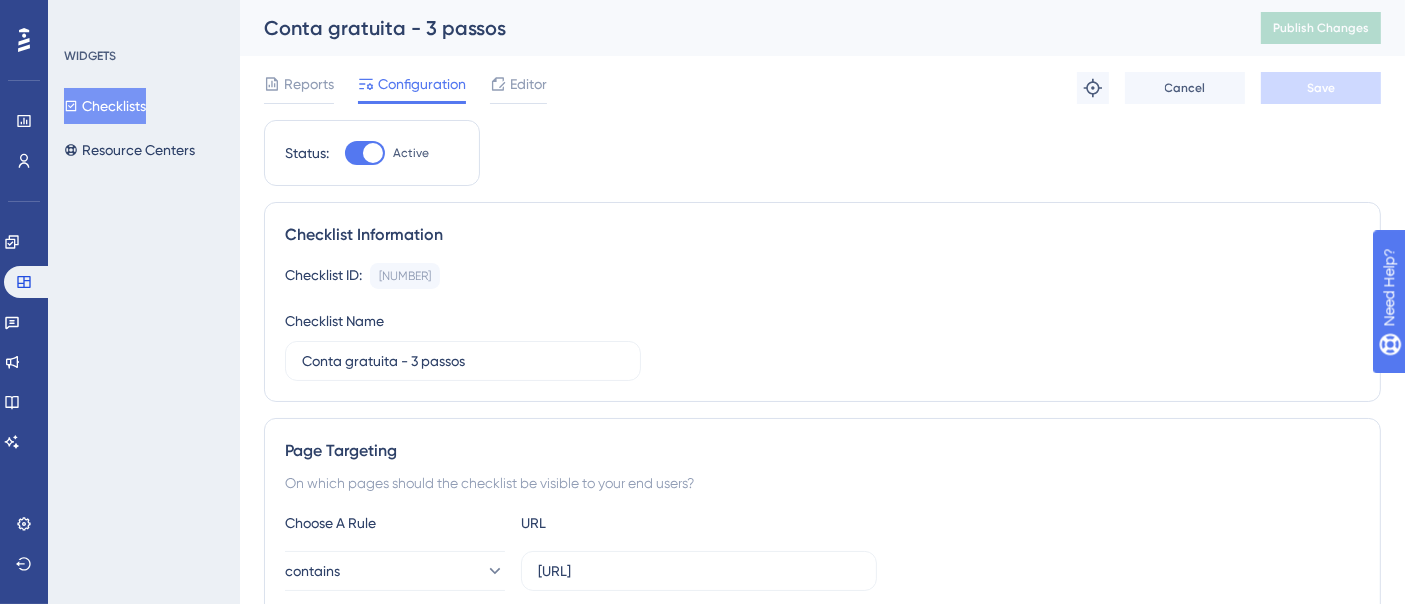 scroll, scrollTop: 0, scrollLeft: 0, axis: both 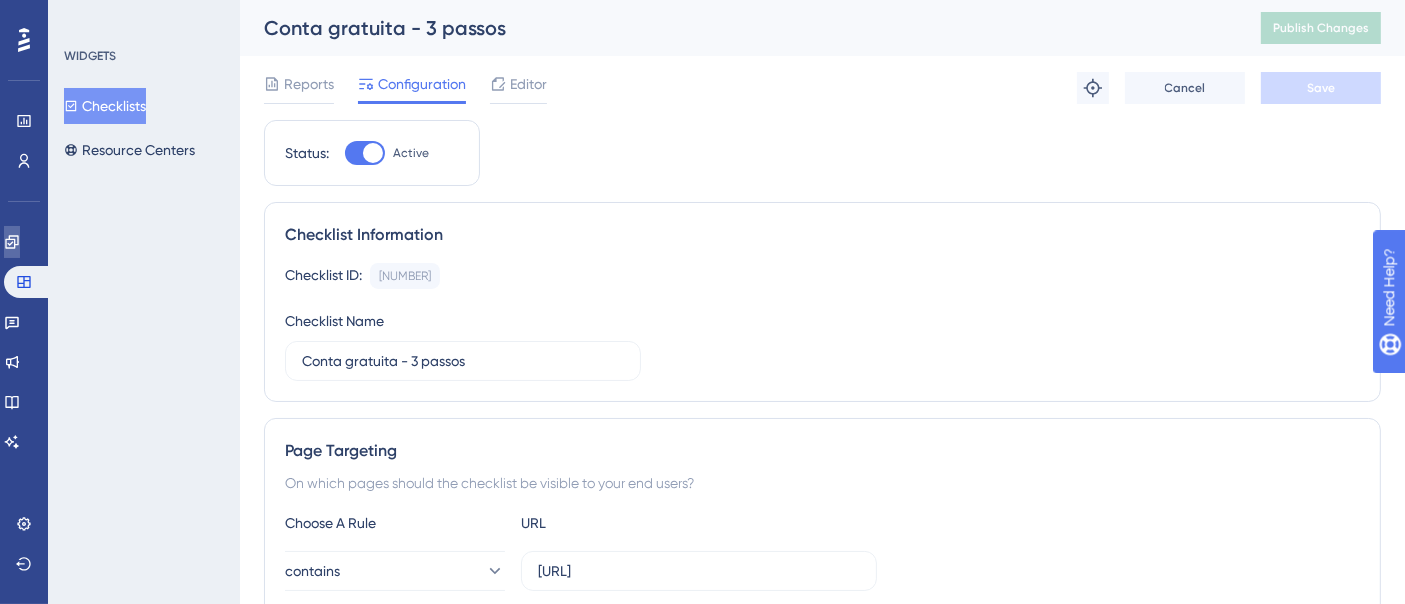 click 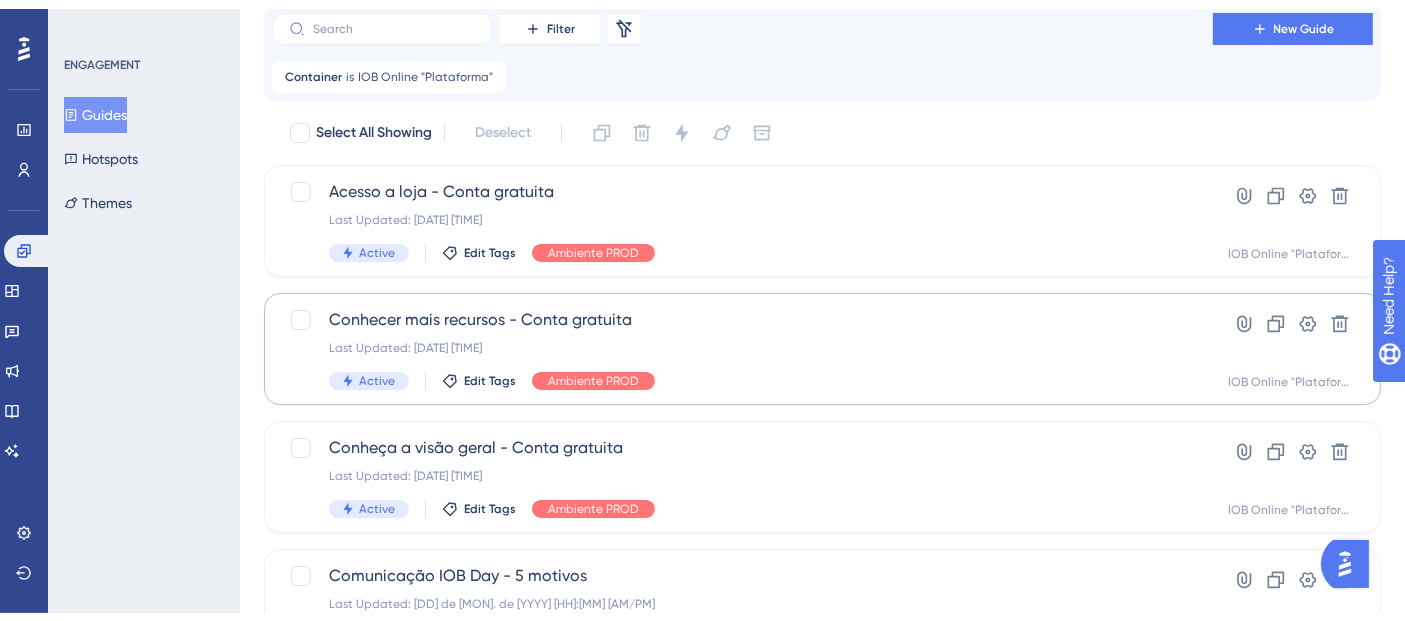 scroll, scrollTop: 111, scrollLeft: 0, axis: vertical 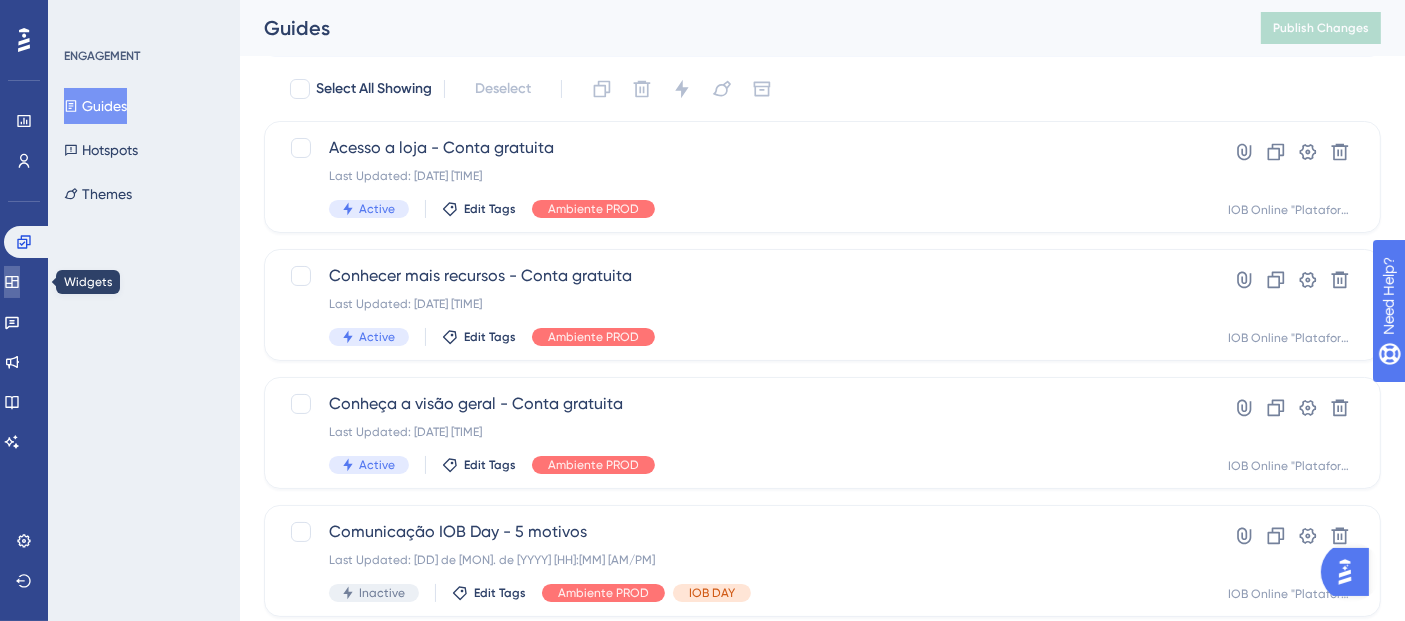 click at bounding box center (12, 282) 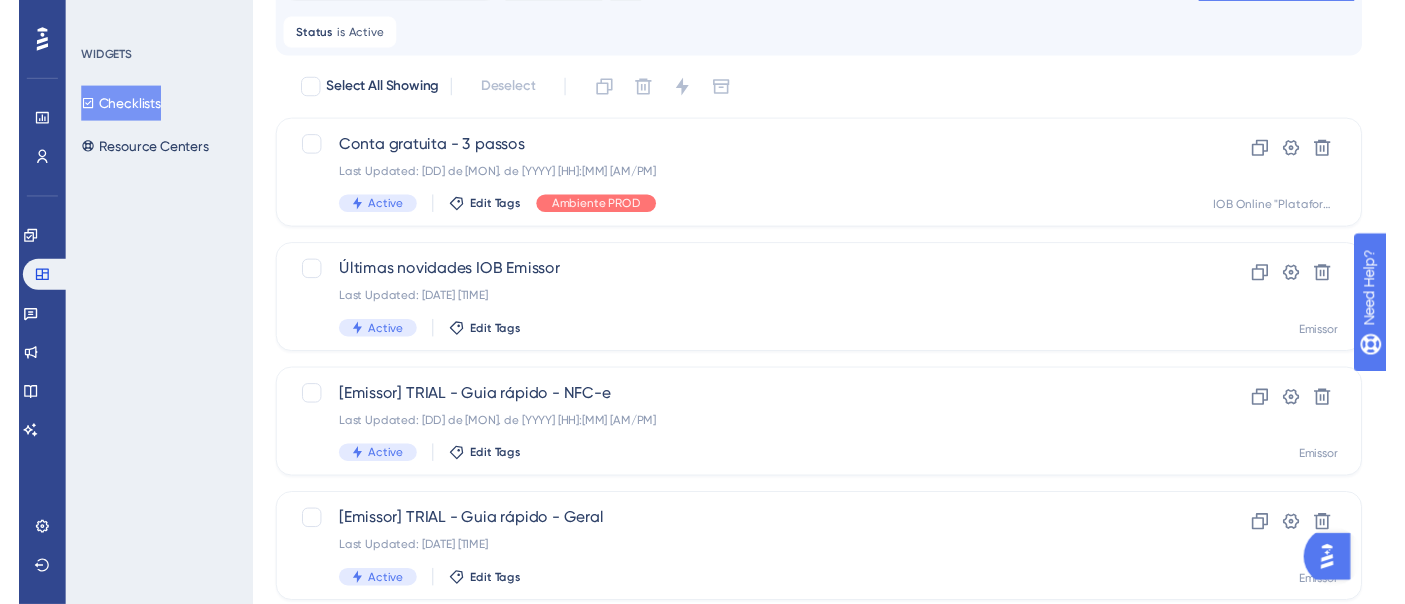 scroll, scrollTop: 0, scrollLeft: 0, axis: both 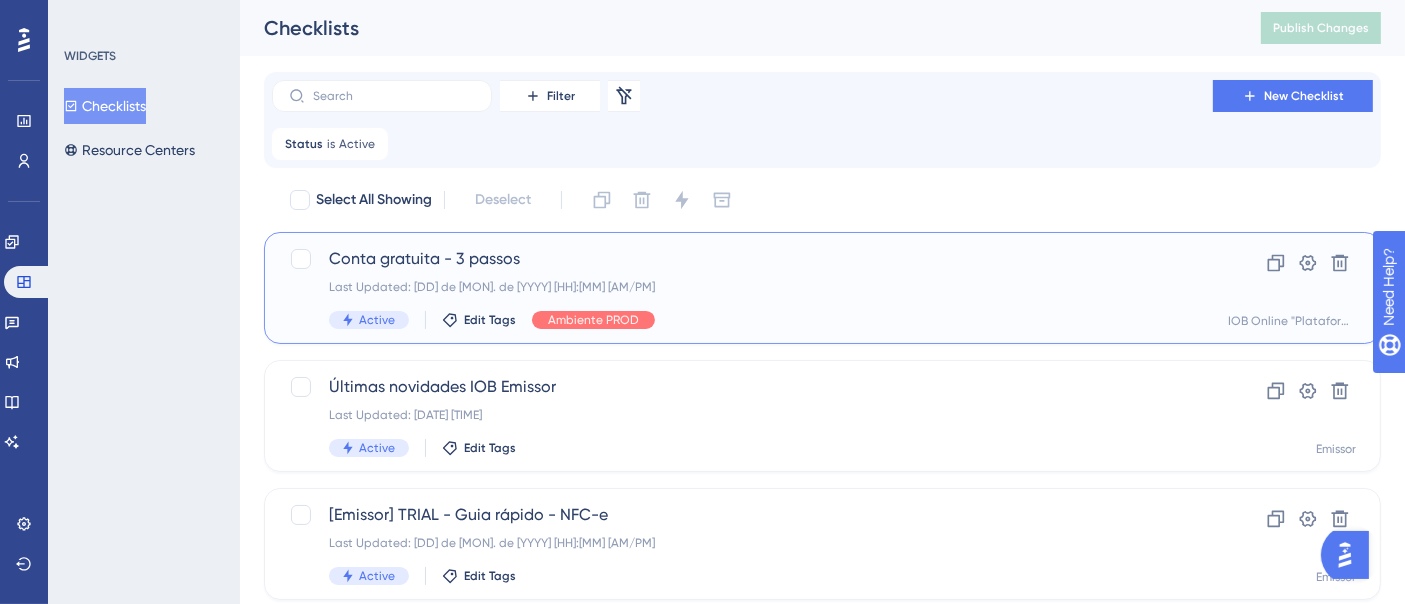 click on "Conta gratuita - 3 passos Last Updated: [DD] de [MON]. de [YYYY] [HH]:[MM] [AM/PM] Active Edit Tags Ambiente PROD" at bounding box center [742, 288] 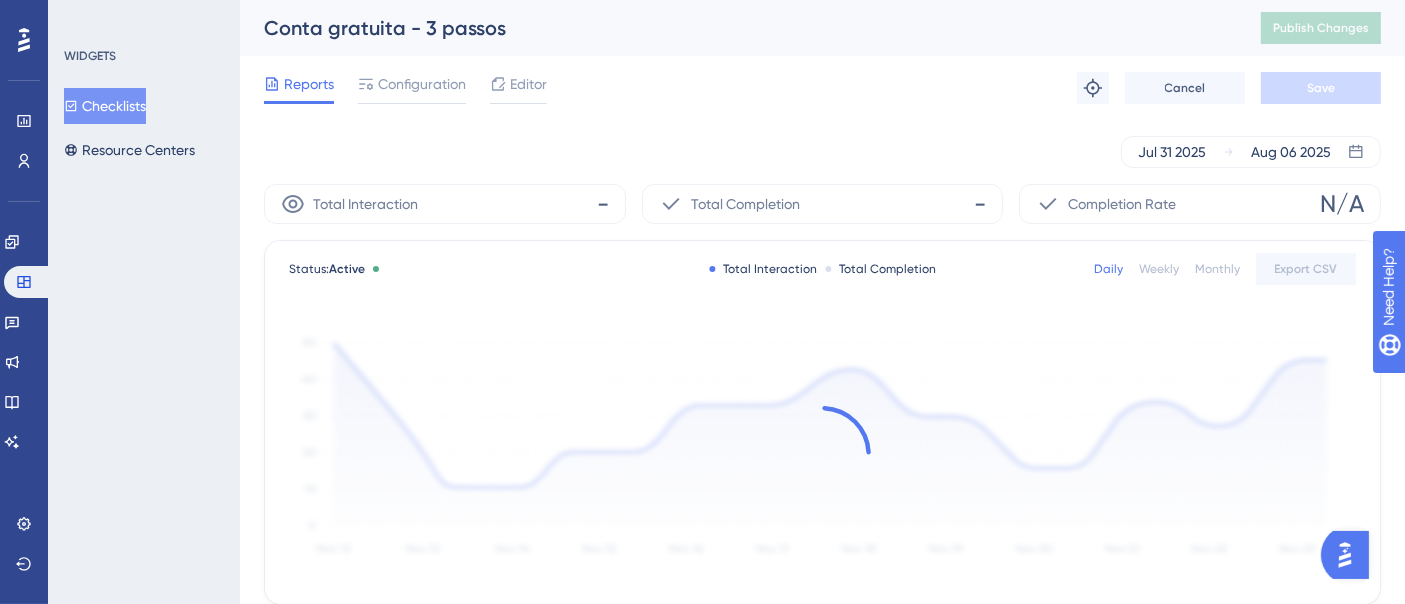 click on "Reports Configuration Editor Troubleshoot Cancel Save" at bounding box center [822, 88] 